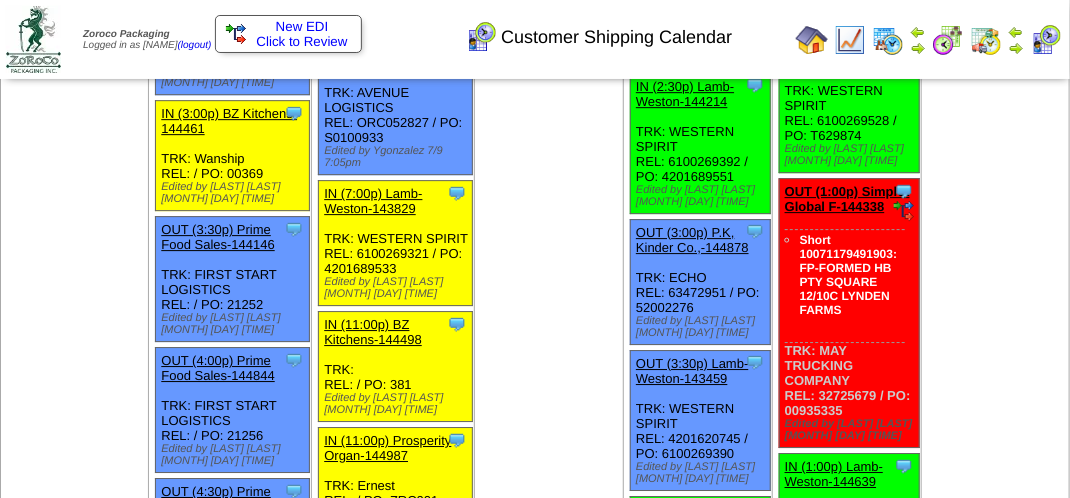 scroll, scrollTop: 2200, scrollLeft: 0, axis: vertical 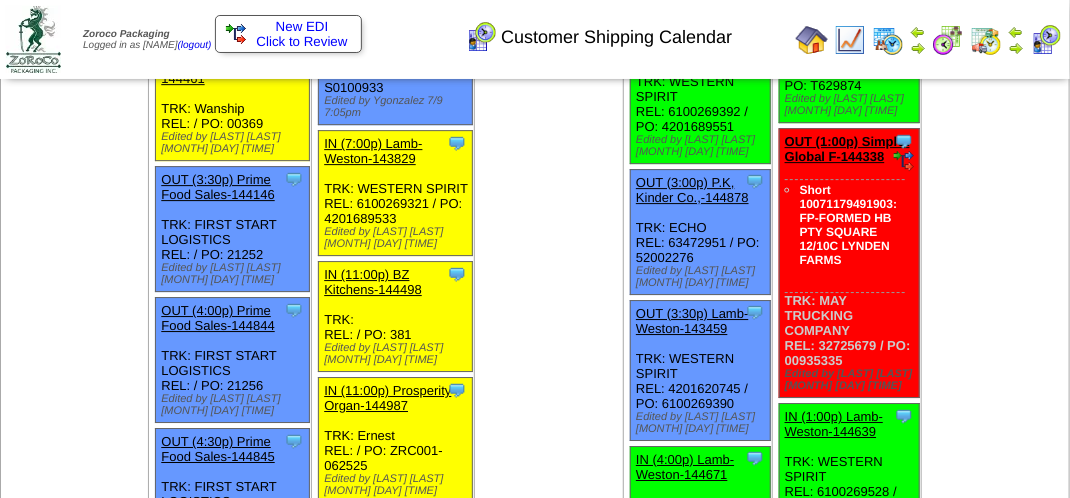 click on "Clone Item
OUT
(1:00p)
Simplot Global F-144338
Simplot Global Food, LLC
ScheduleID: 144338
2187 CS:
10071179491903
(FP-FORMED HB PTY SQUARE 12/10C LYNDEN FARMS)
Total
2187
Order #
144338
Release #
32725679
PLT" at bounding box center [849, 263] 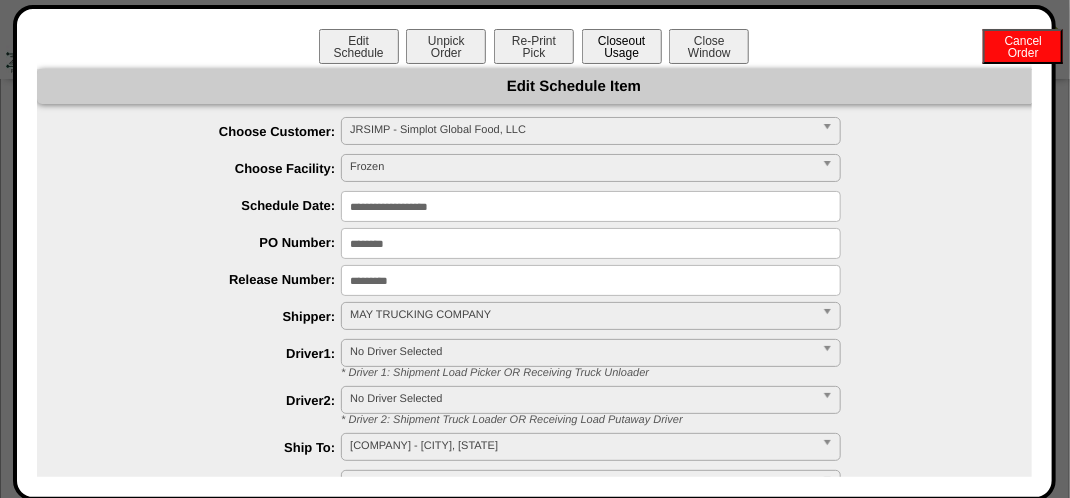 click on "Closeout Usage" at bounding box center (622, 46) 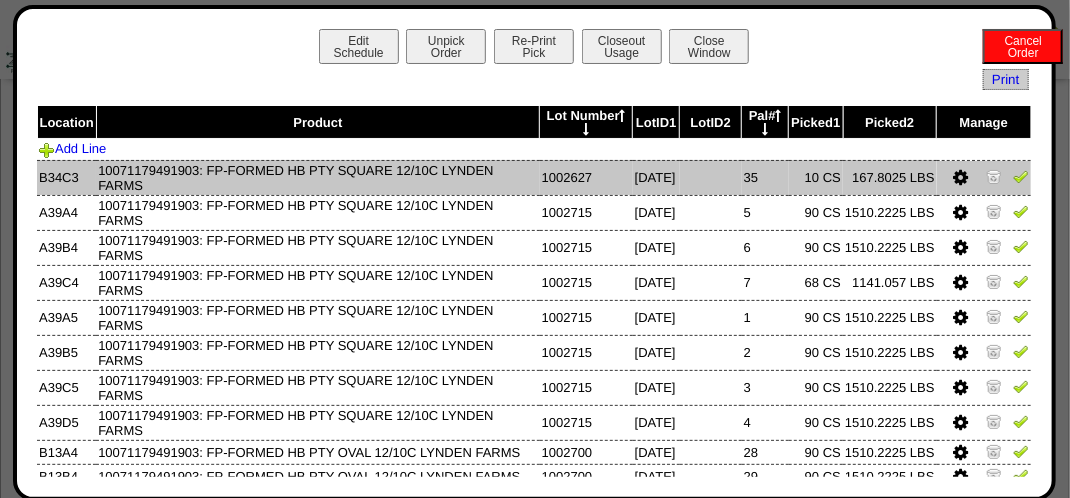click at bounding box center [960, 178] 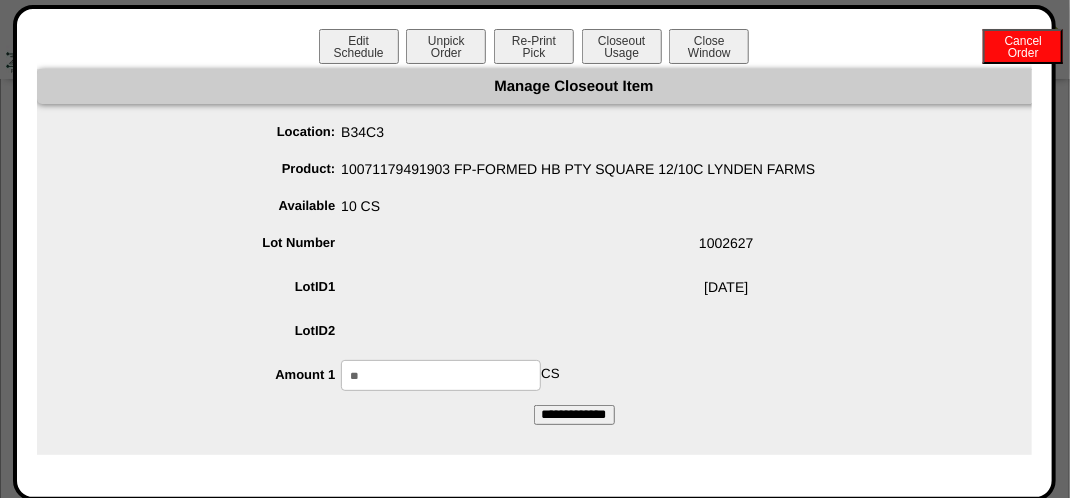 click on "**" at bounding box center [441, 375] 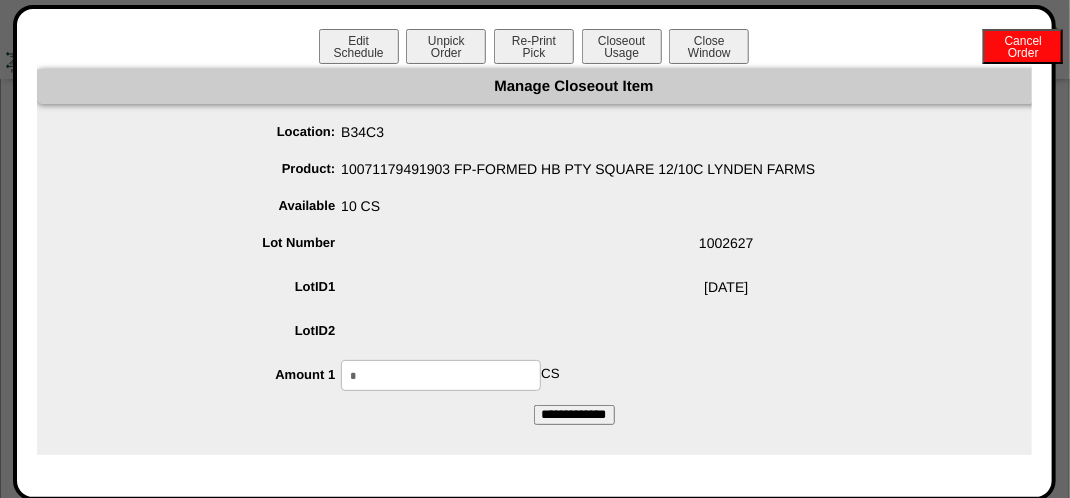 type on "*" 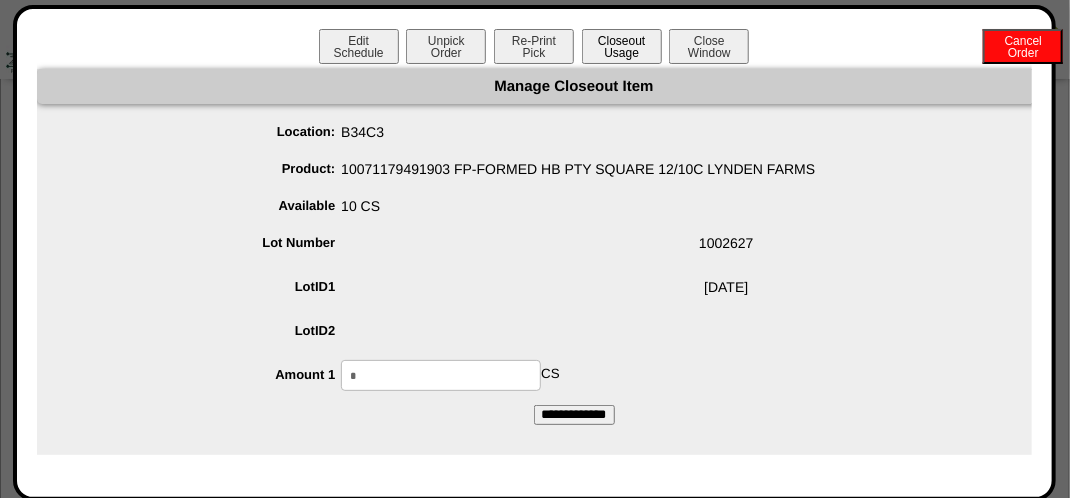 click on "Closeout Usage" at bounding box center [622, 46] 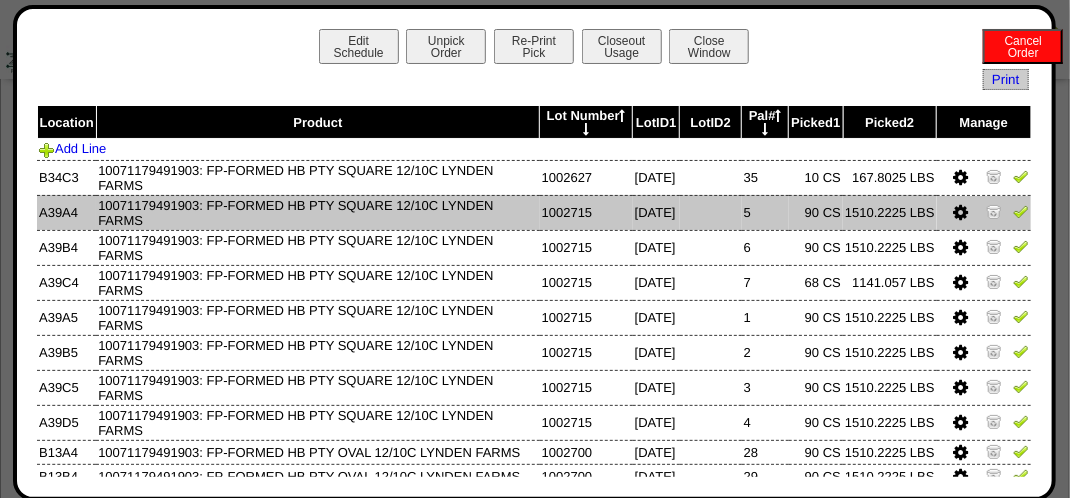 scroll, scrollTop: 1800, scrollLeft: 0, axis: vertical 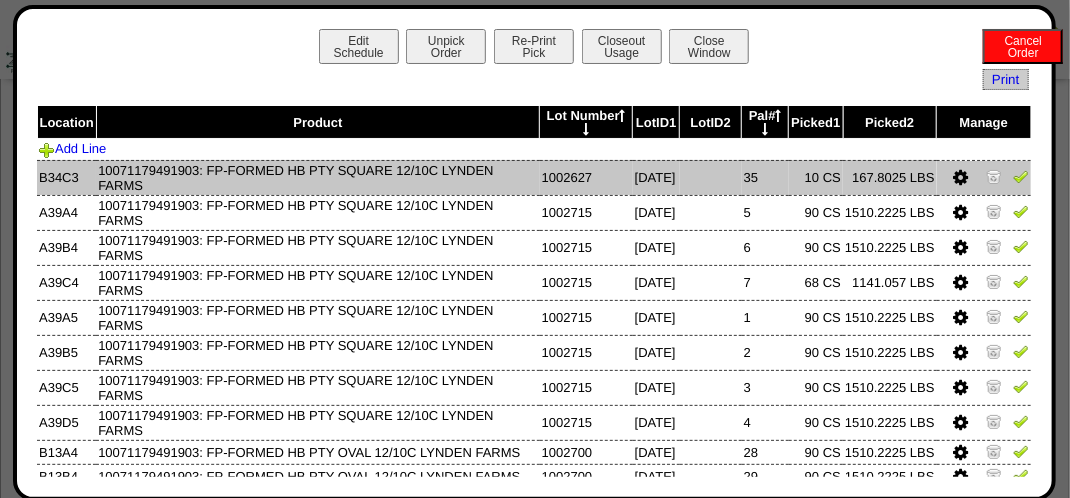 click at bounding box center (960, 178) 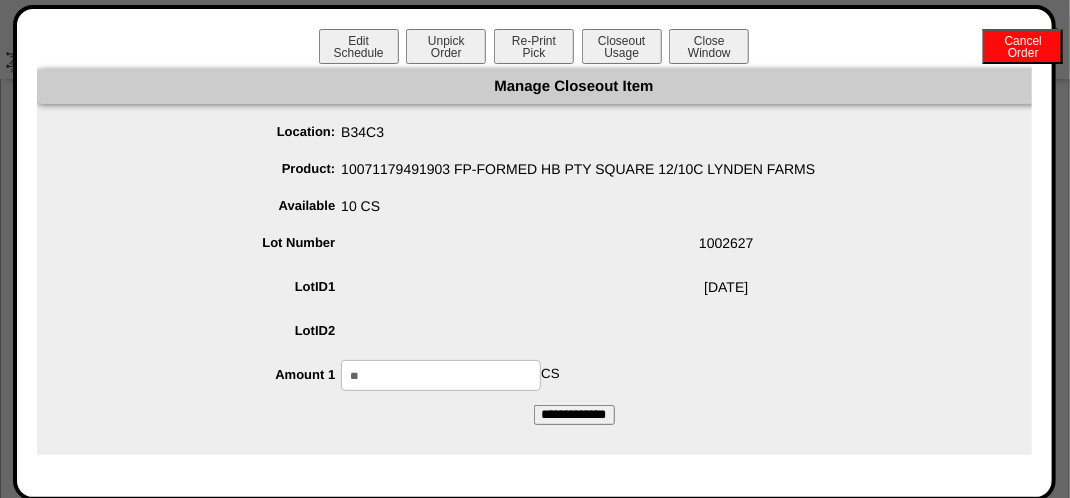 click on "**" at bounding box center [441, 375] 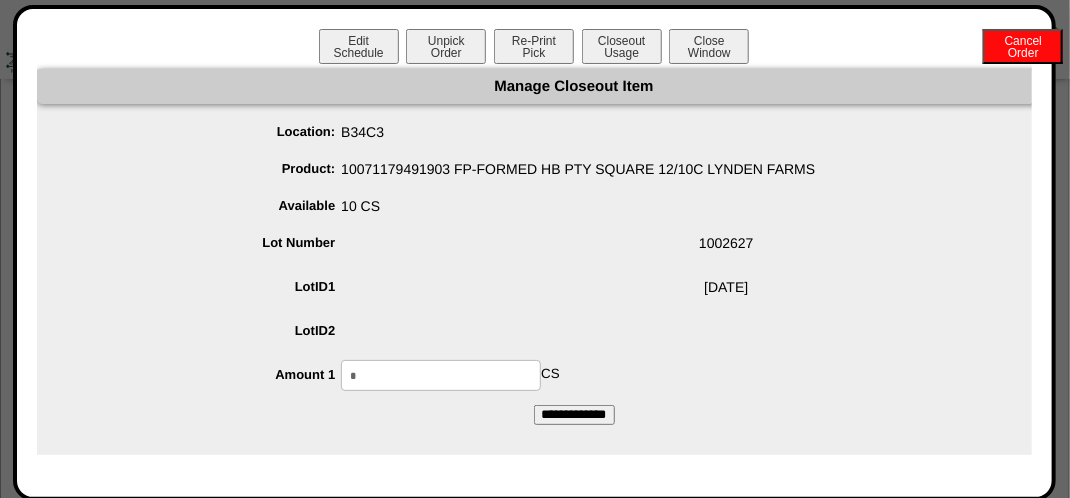 type on "*" 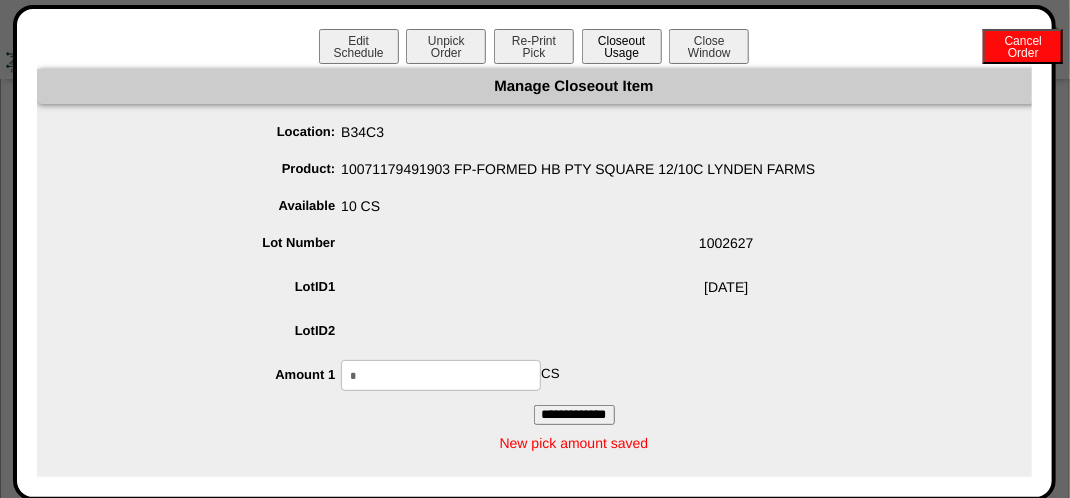 click on "Closeout Usage" at bounding box center [622, 46] 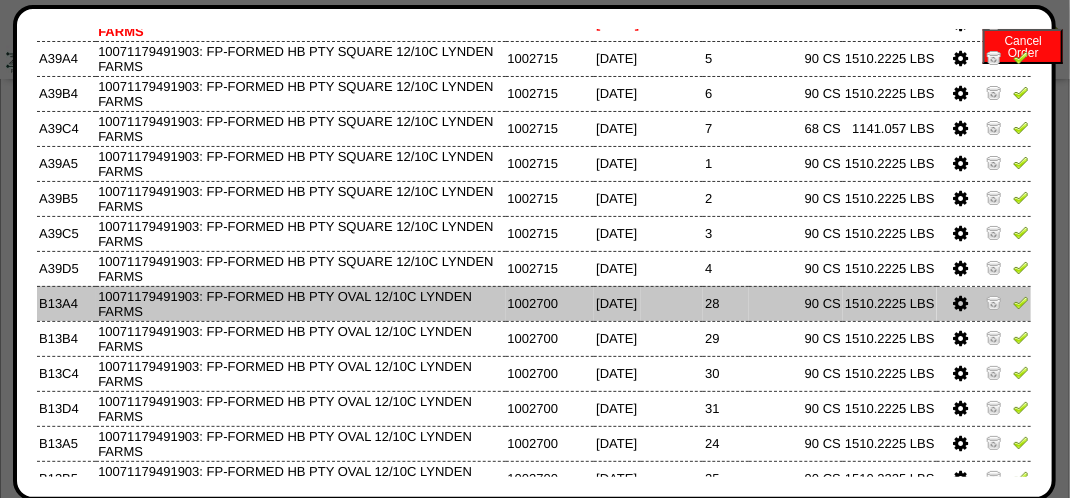 scroll, scrollTop: 200, scrollLeft: 0, axis: vertical 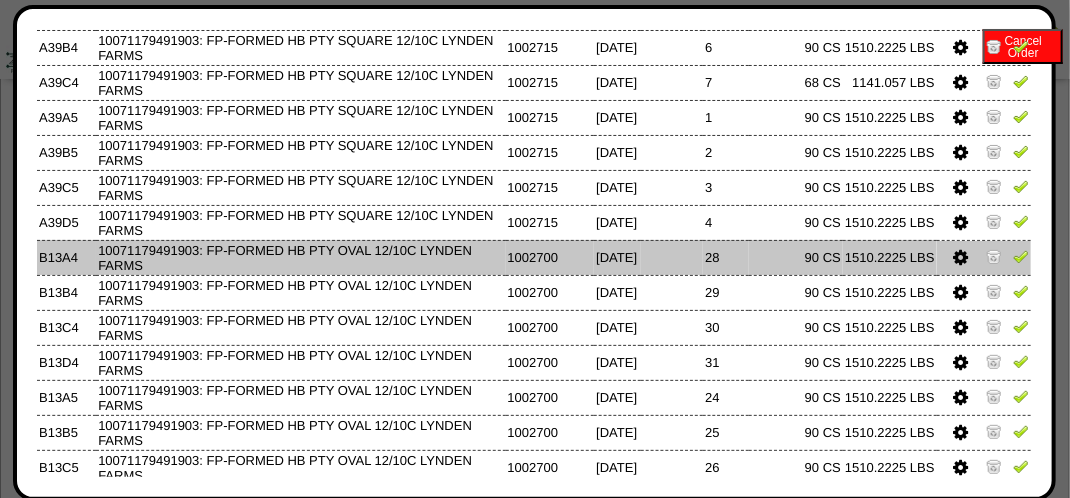 click at bounding box center [960, 258] 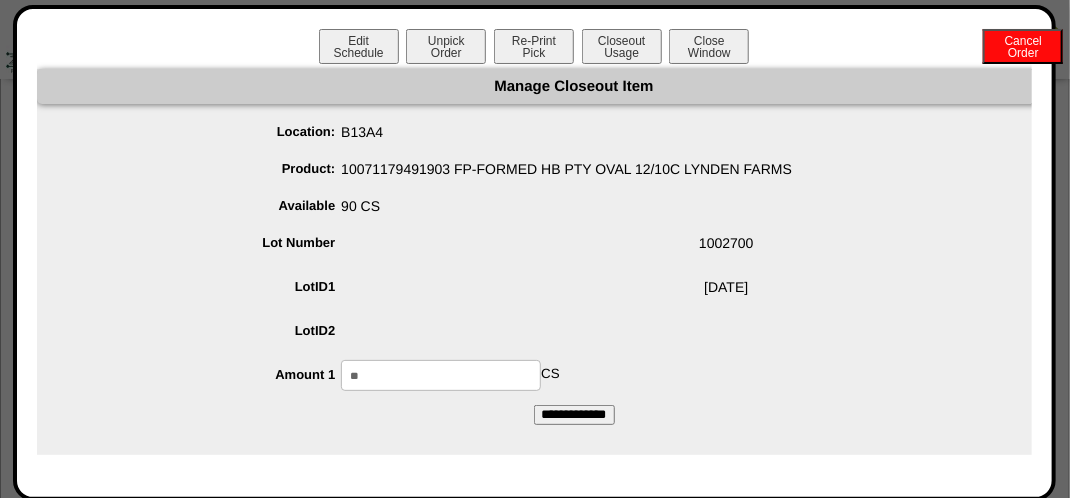 click on "**" at bounding box center (441, 375) 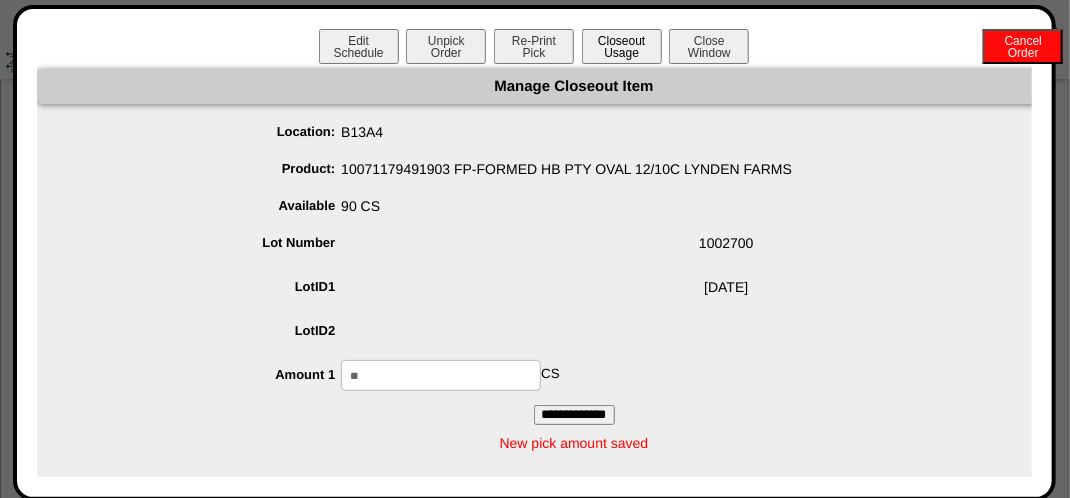 click on "Closeout Usage" at bounding box center [622, 46] 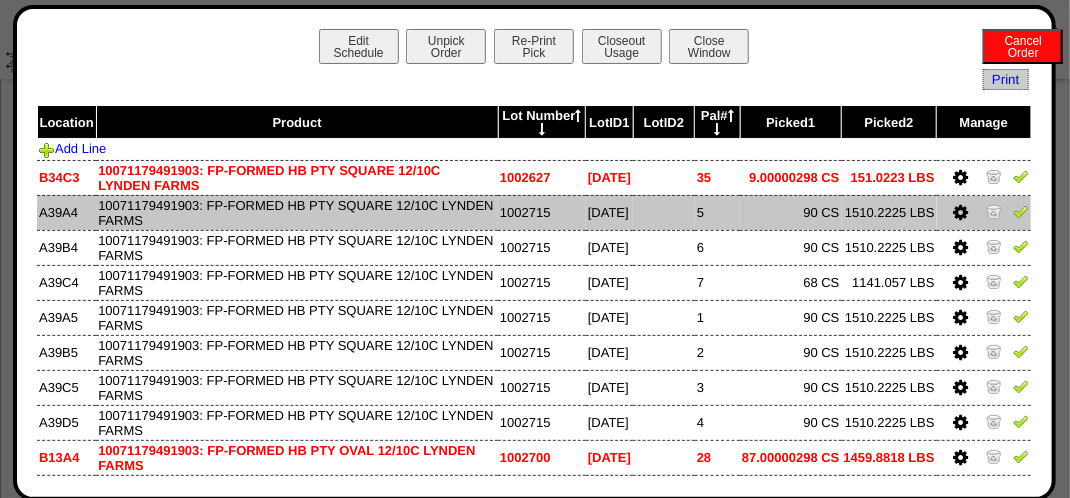 click at bounding box center (1021, 211) 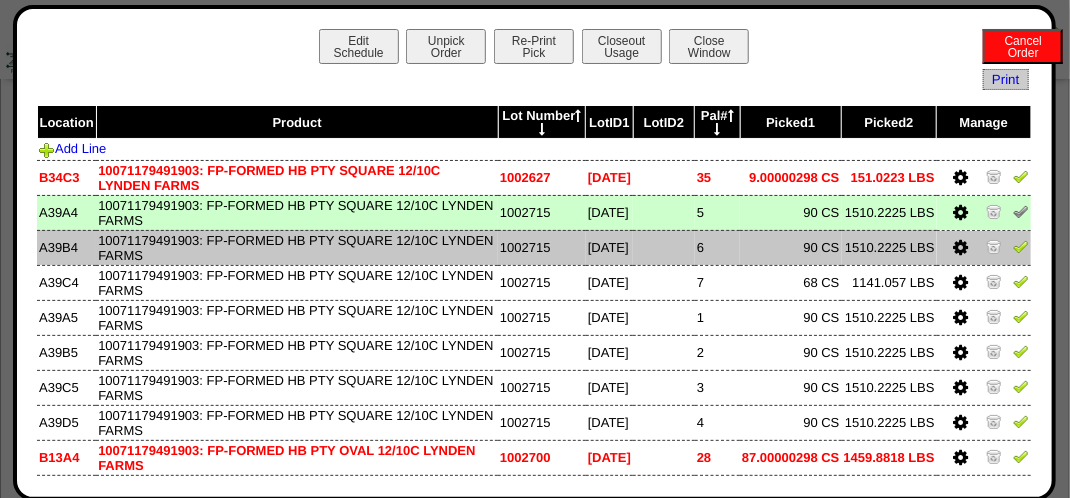 click at bounding box center [994, 246] 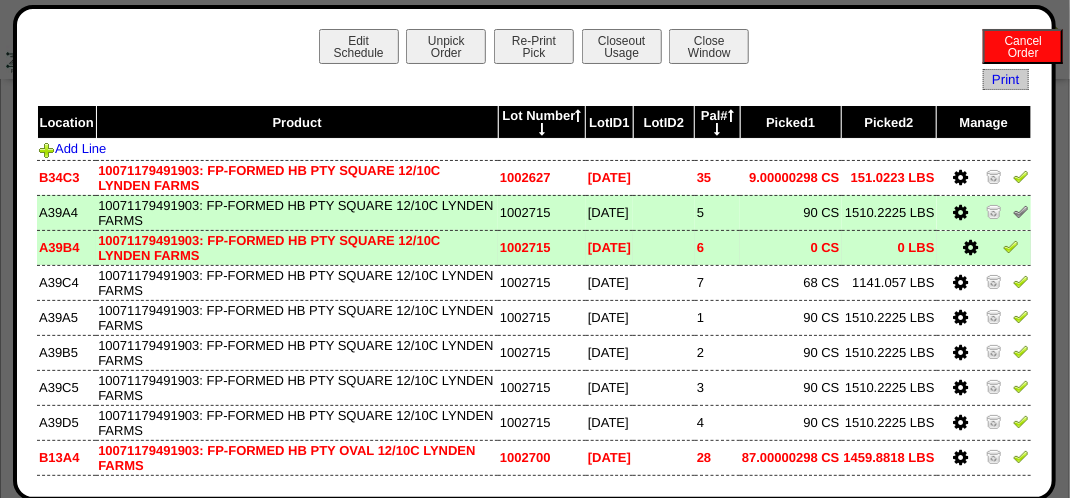 click at bounding box center [984, 247] 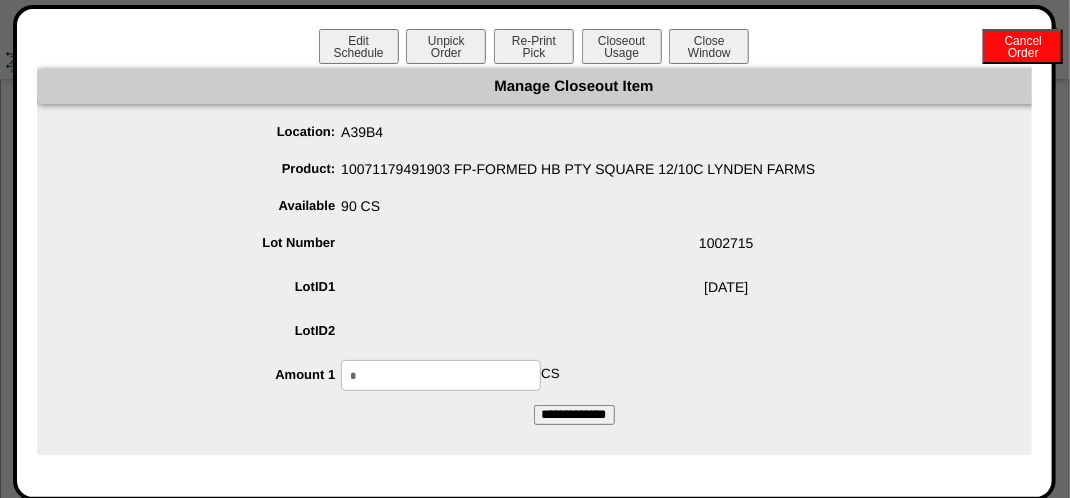 click on "*" at bounding box center (441, 375) 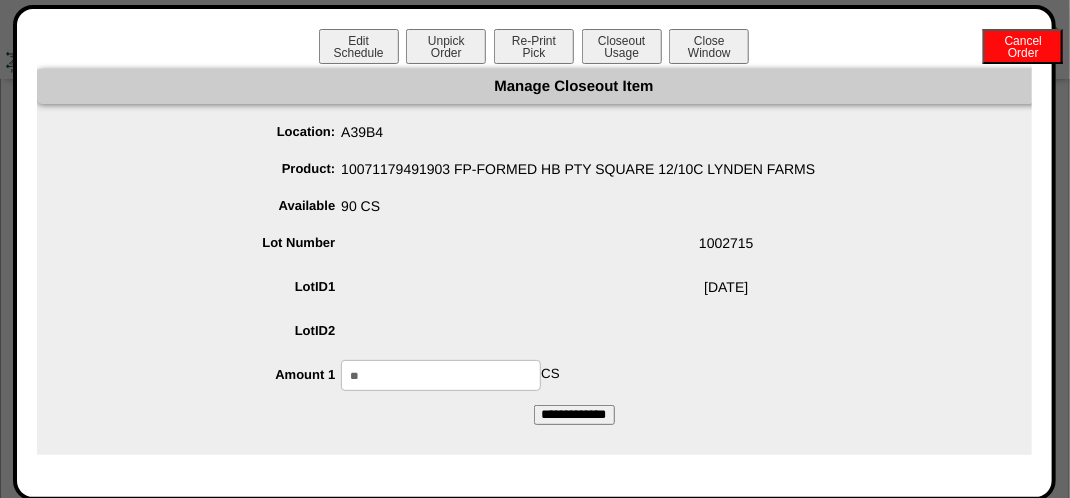 type on "**" 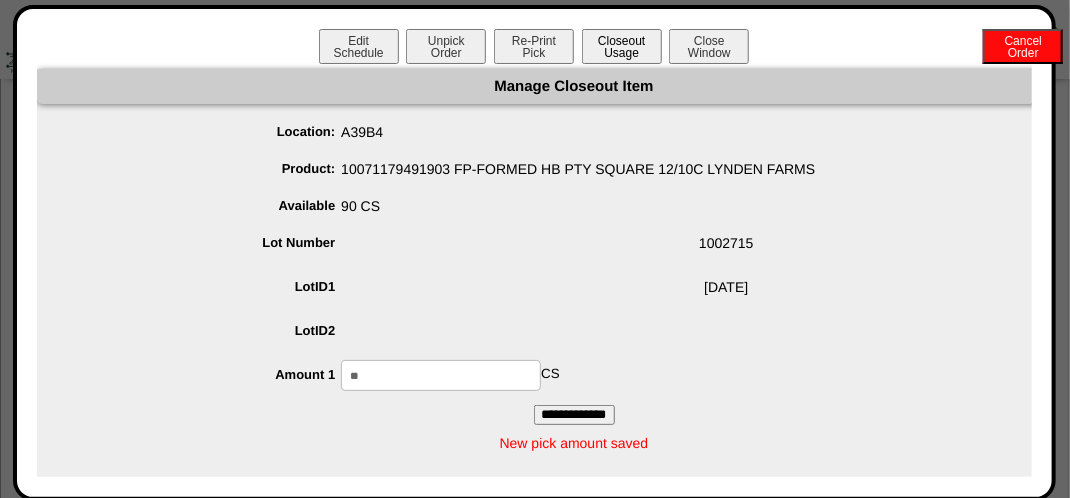 click on "Closeout Usage" at bounding box center [622, 46] 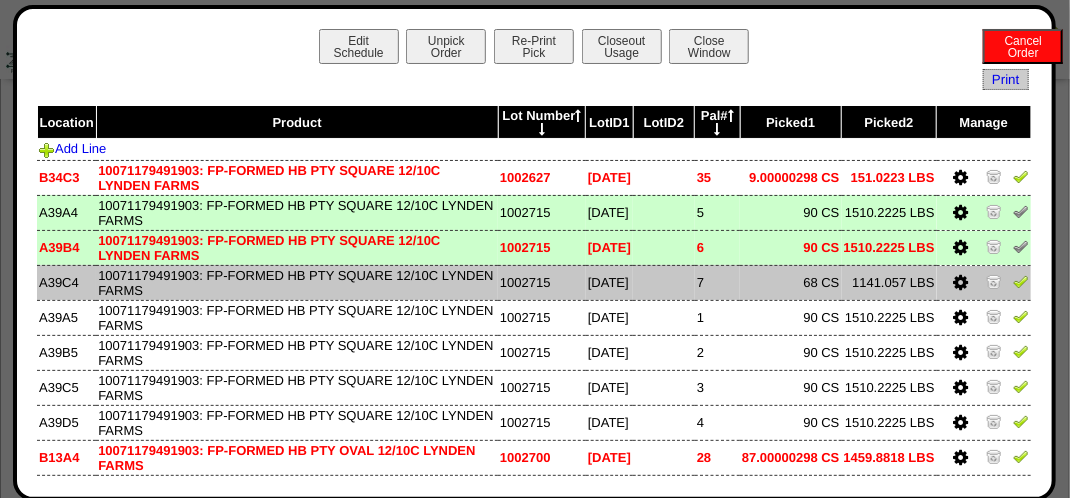 click at bounding box center [984, 282] 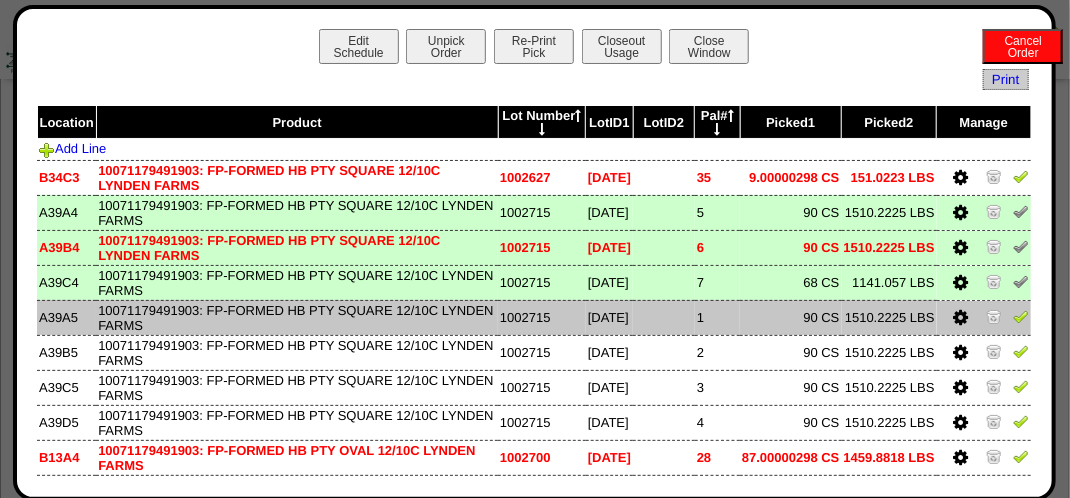 click at bounding box center (1021, 316) 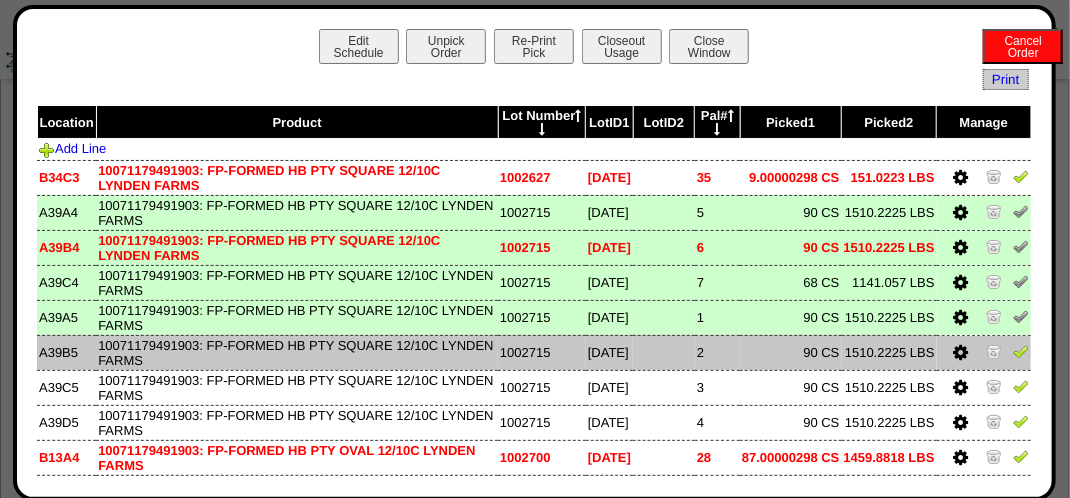 click at bounding box center [1021, 351] 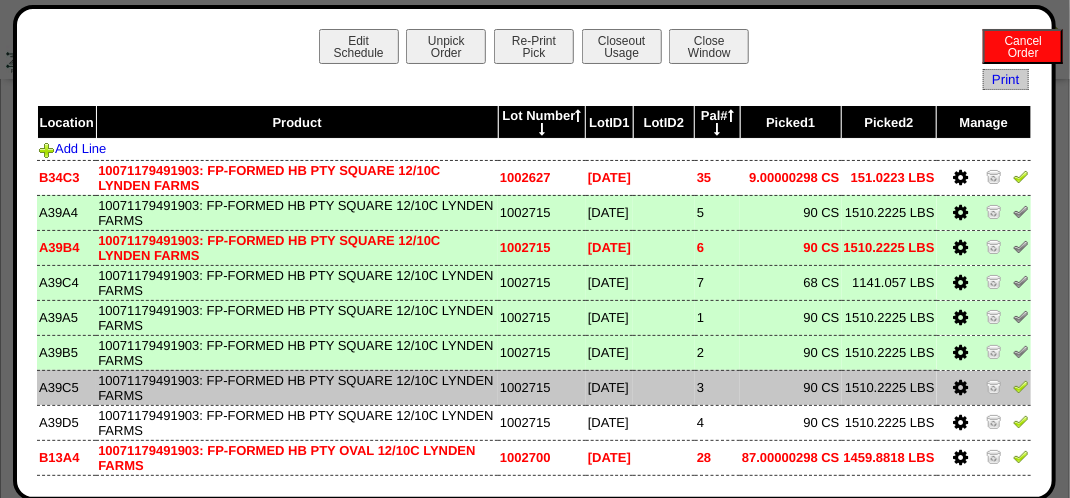 click at bounding box center (1021, 386) 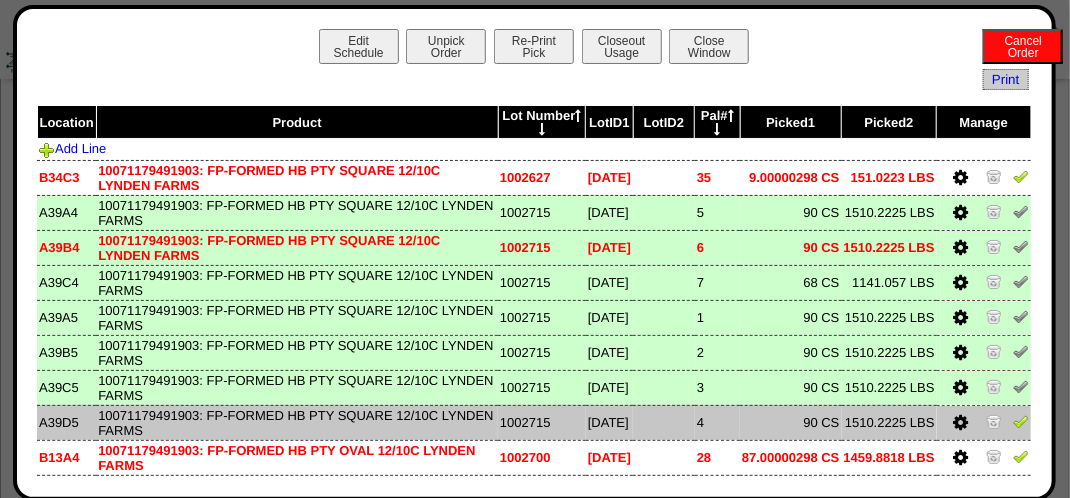 click at bounding box center (1021, 421) 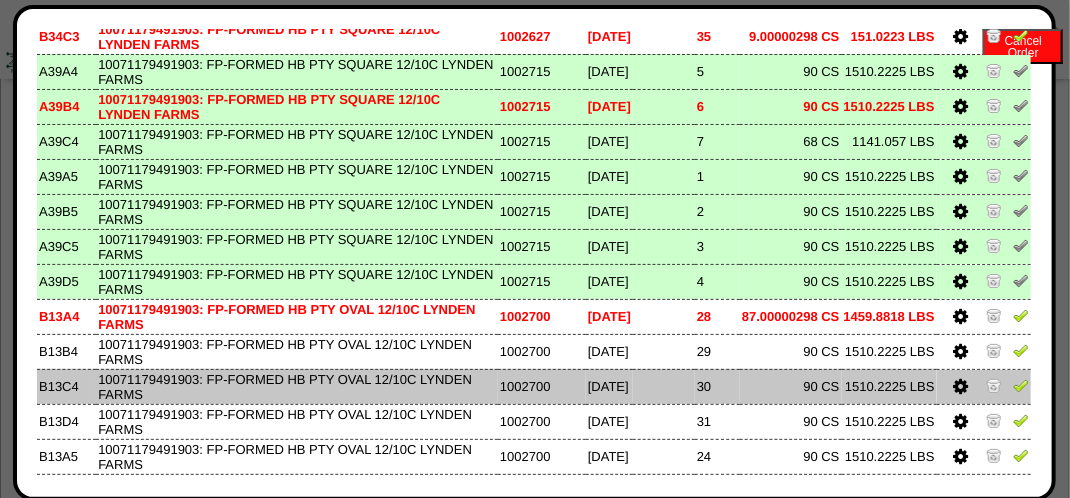 scroll, scrollTop: 200, scrollLeft: 0, axis: vertical 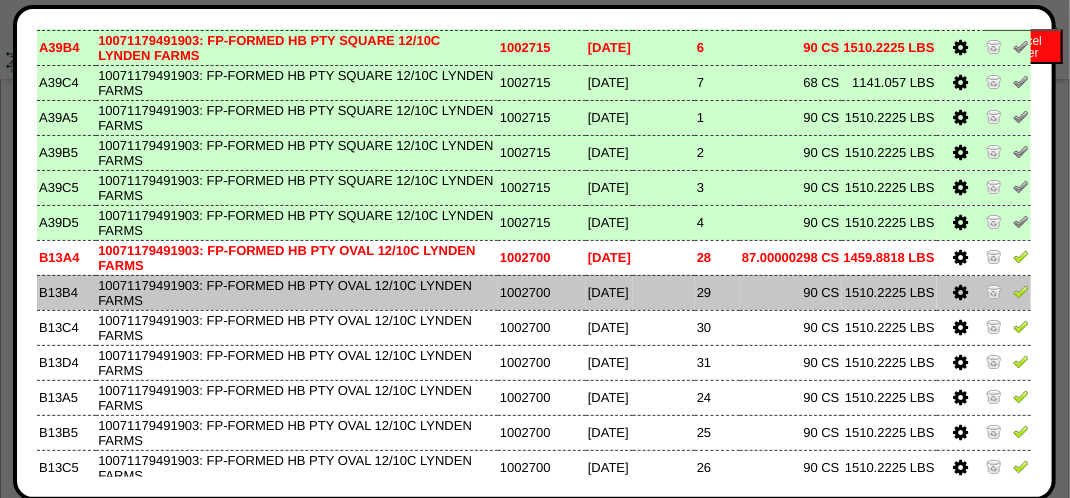 click at bounding box center [1021, 291] 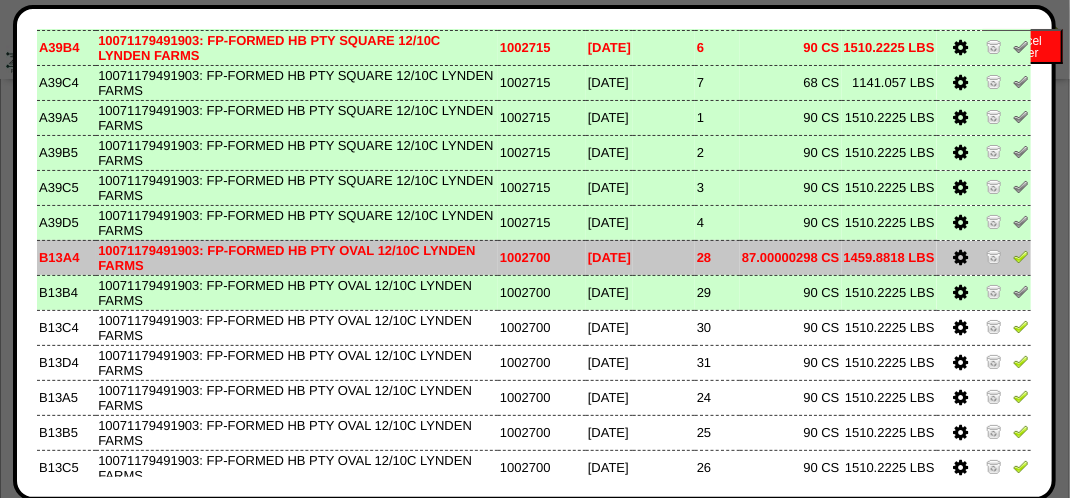 click at bounding box center (1021, 256) 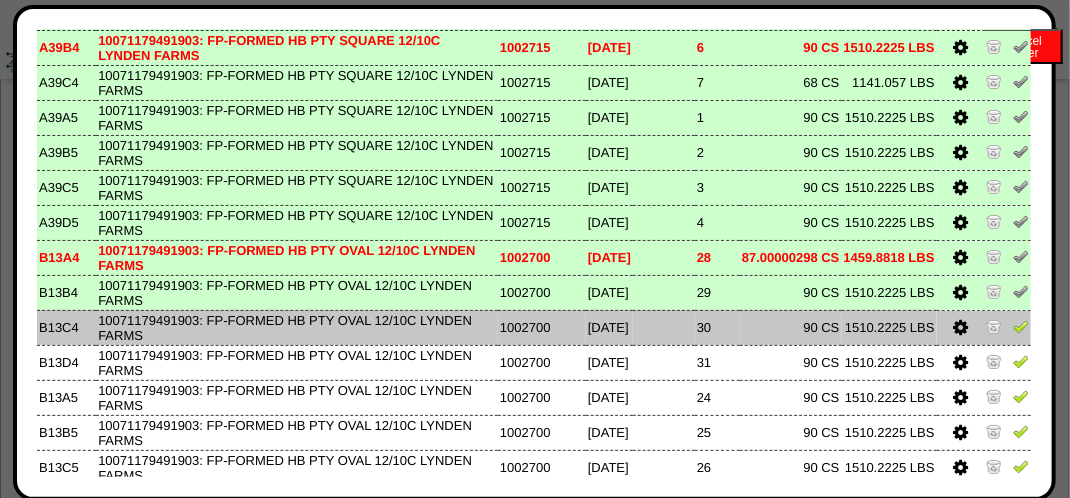 click at bounding box center [1021, 326] 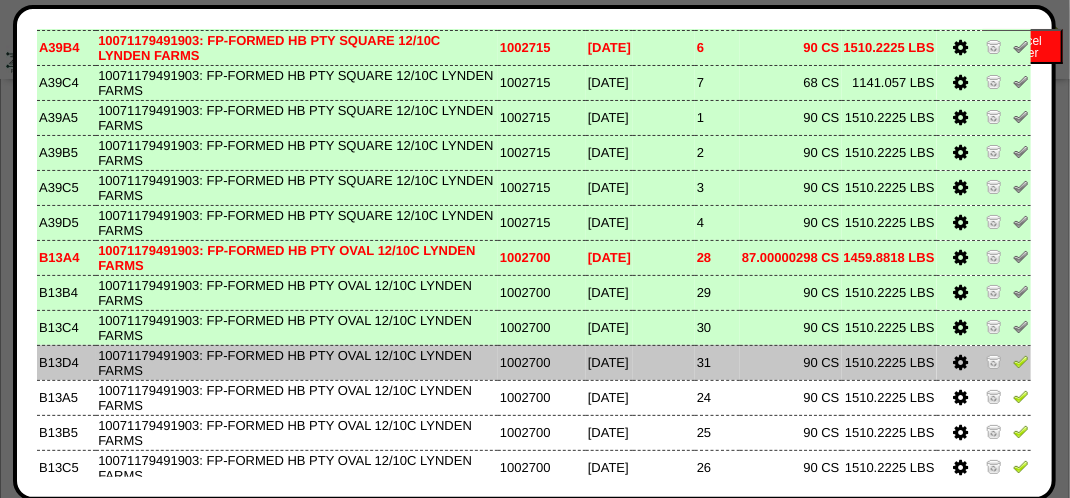 click at bounding box center [1021, 361] 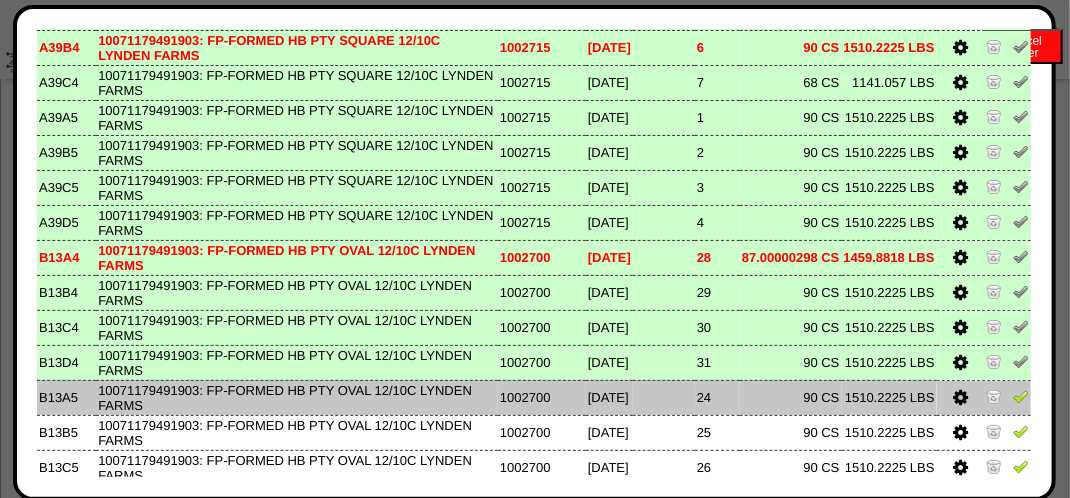 click at bounding box center [1021, 396] 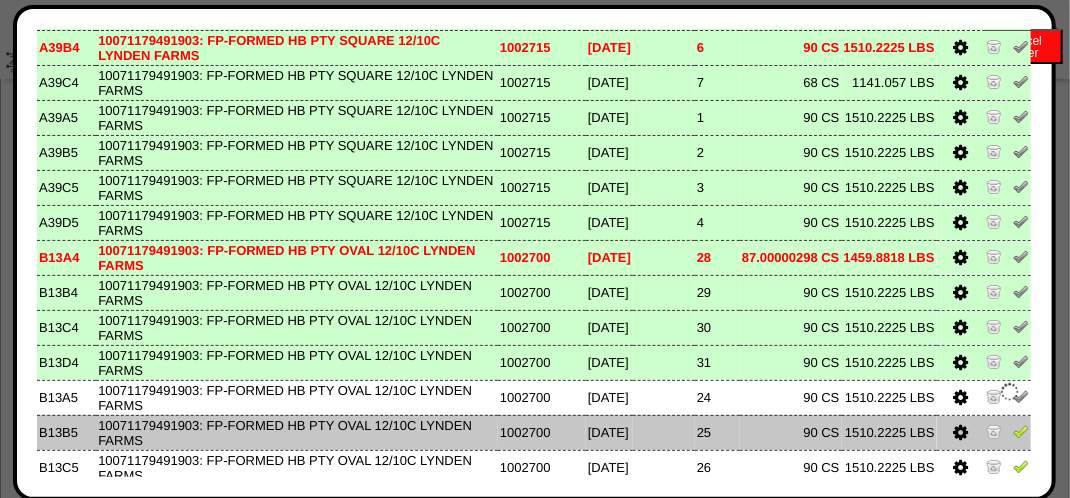 click at bounding box center (1021, 431) 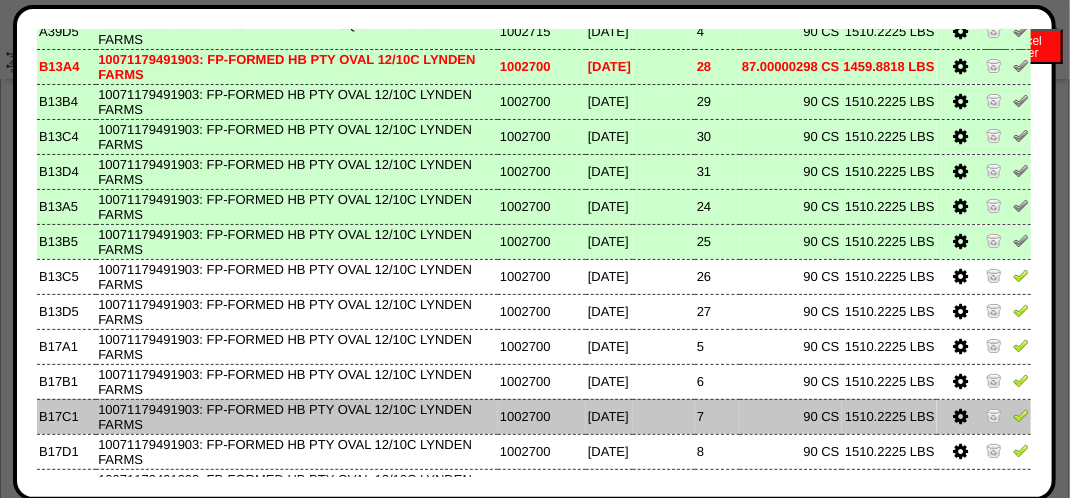 scroll, scrollTop: 400, scrollLeft: 0, axis: vertical 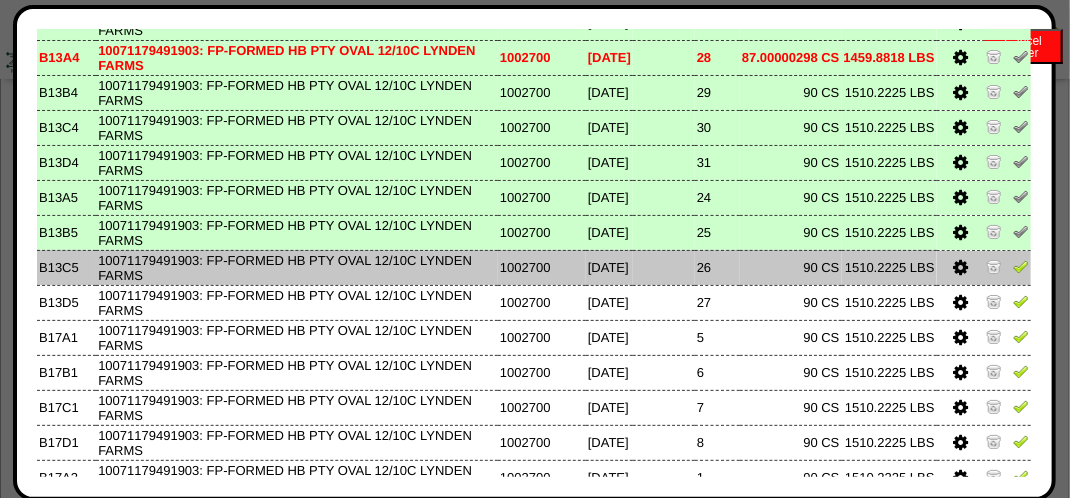 click at bounding box center [1021, 266] 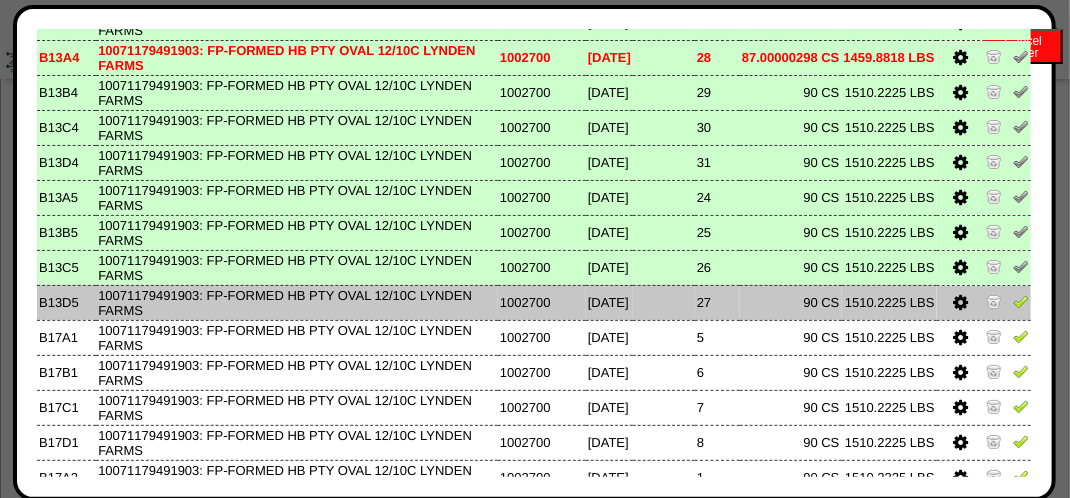 click at bounding box center [1021, 301] 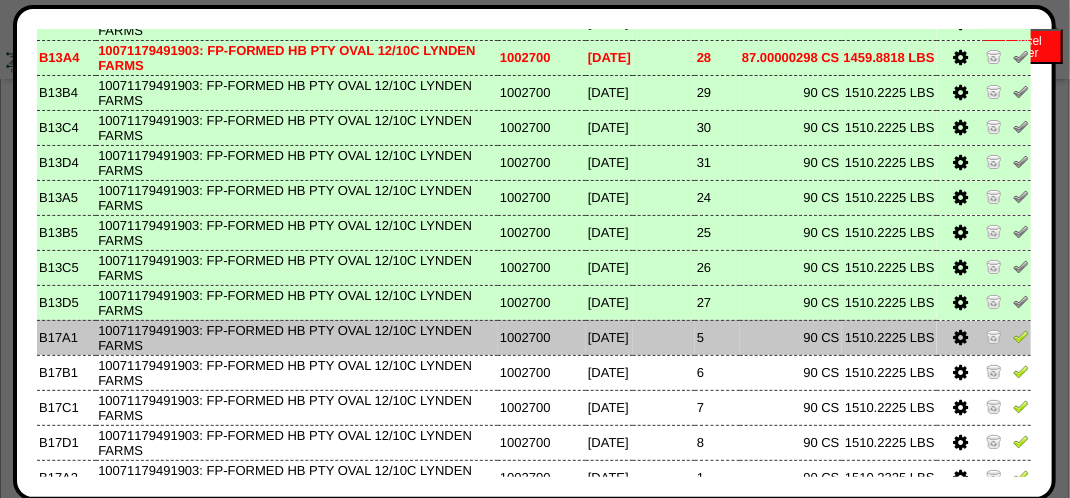click at bounding box center (1021, 336) 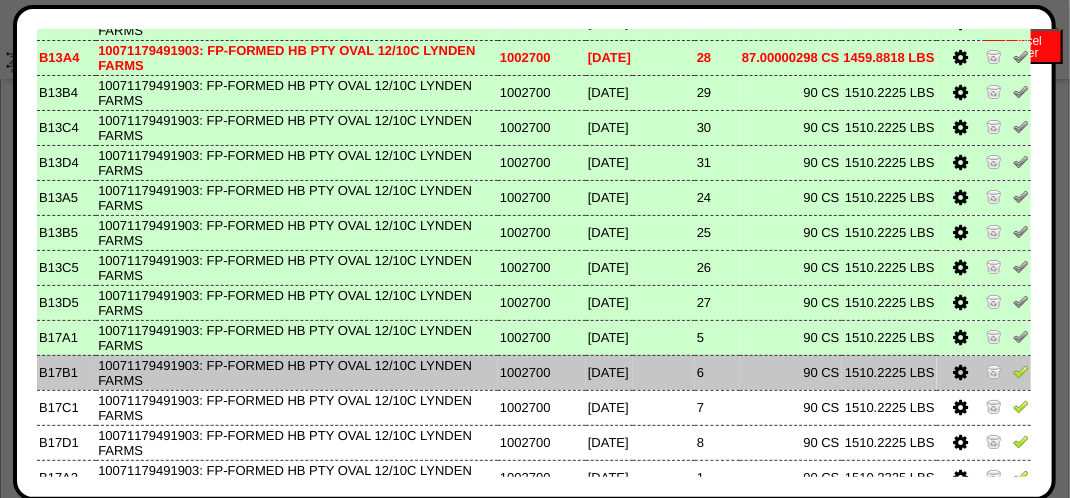 click at bounding box center [1021, 371] 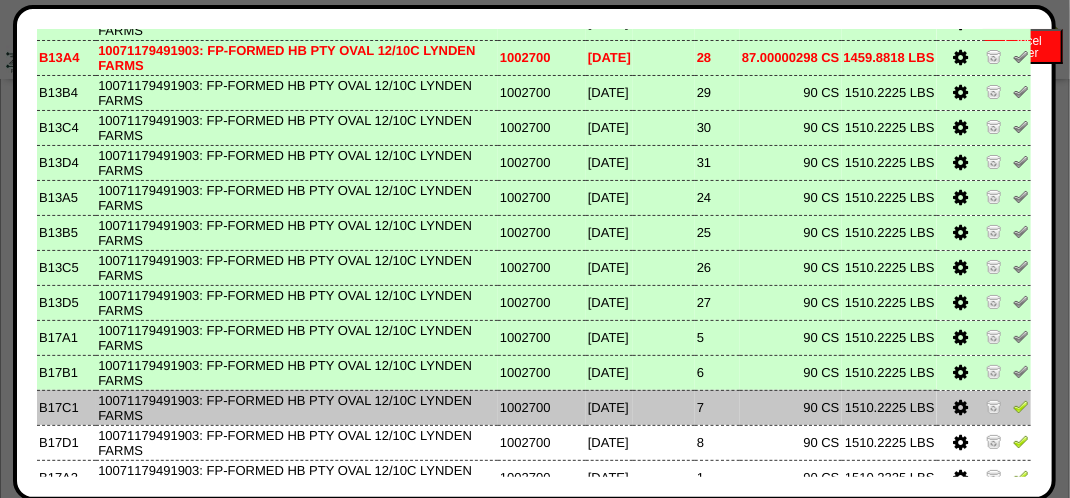 click at bounding box center [1021, 406] 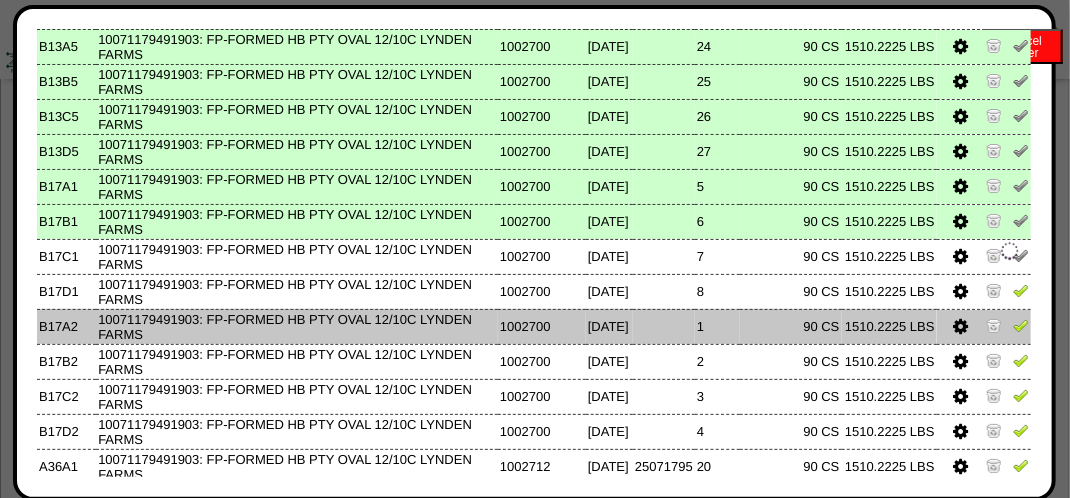 scroll, scrollTop: 600, scrollLeft: 0, axis: vertical 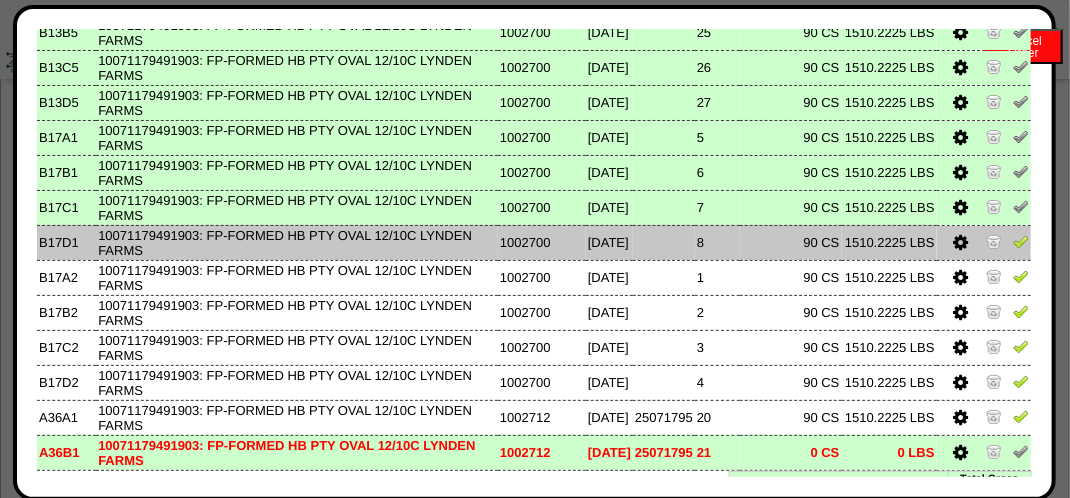 click at bounding box center [1021, 244] 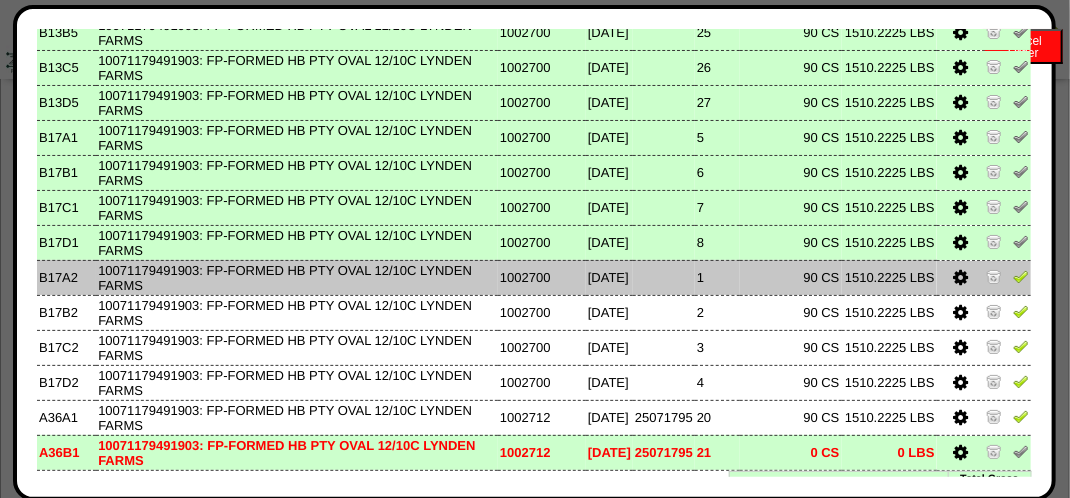 click at bounding box center (1021, 276) 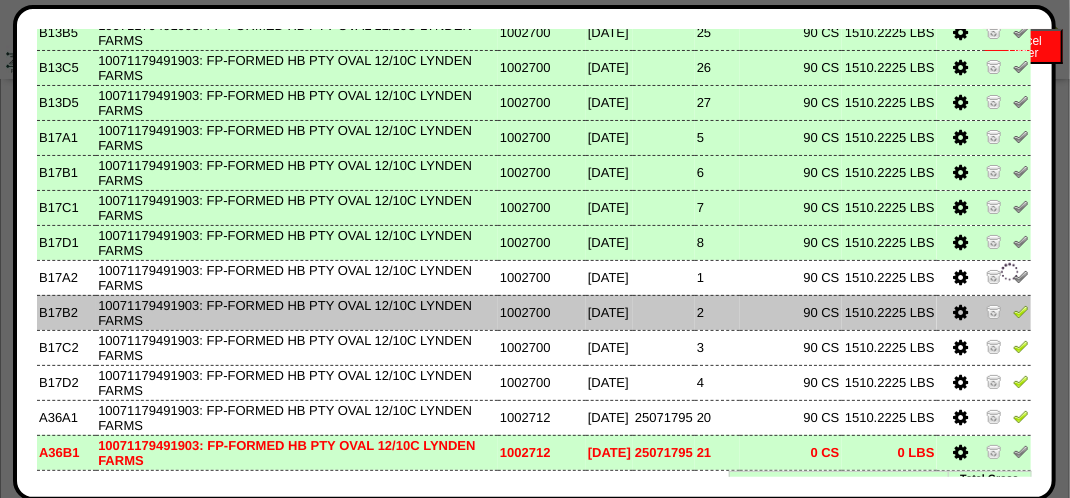 click at bounding box center [1021, 311] 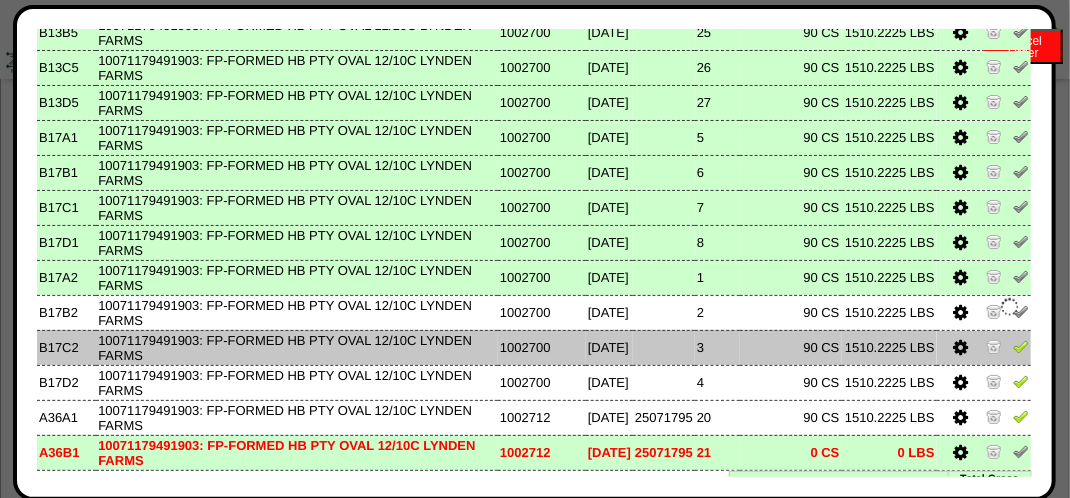 click at bounding box center (1021, 346) 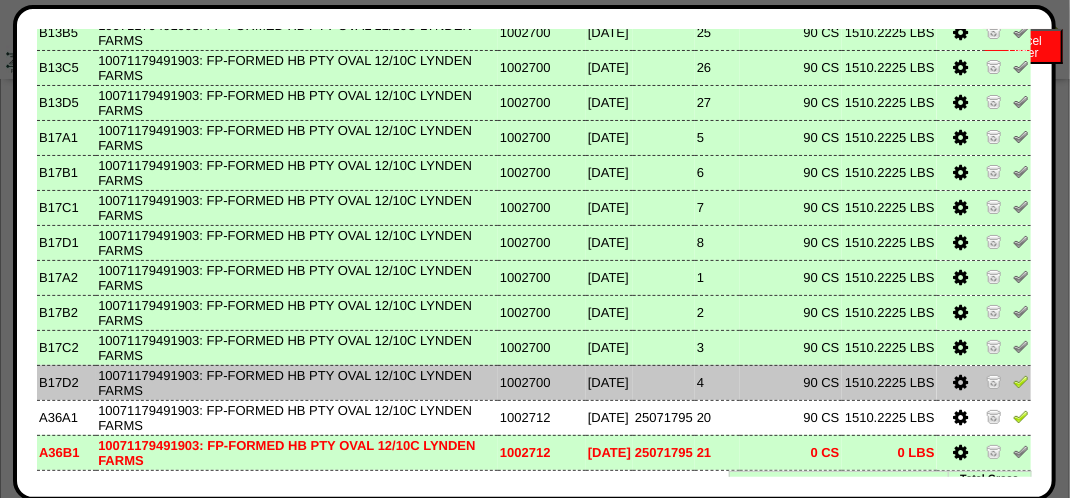 click at bounding box center (1021, 381) 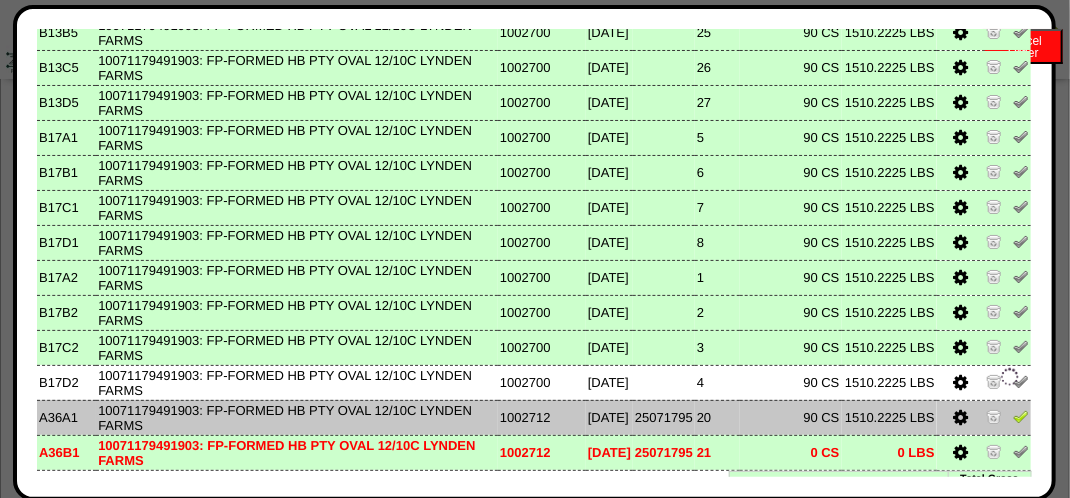 click at bounding box center [1021, 416] 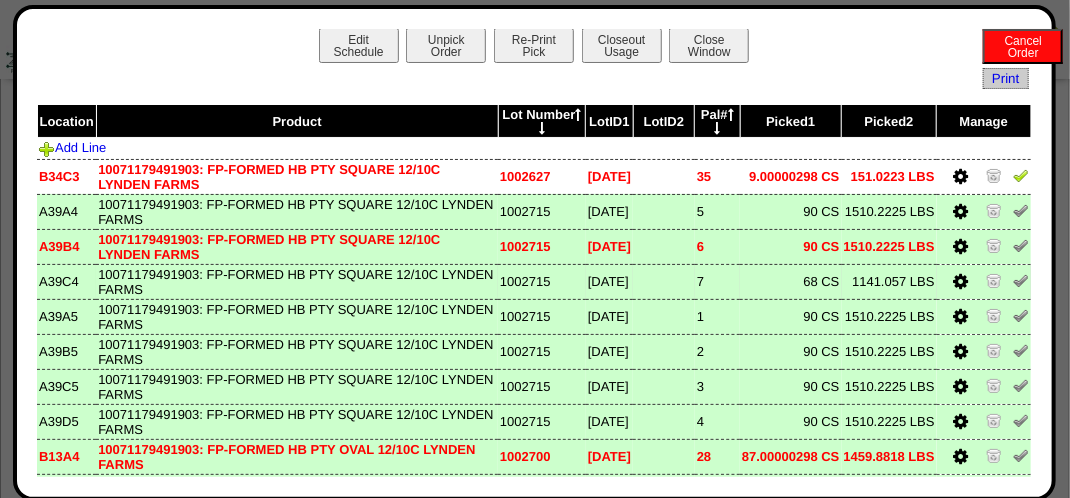 scroll, scrollTop: 0, scrollLeft: 0, axis: both 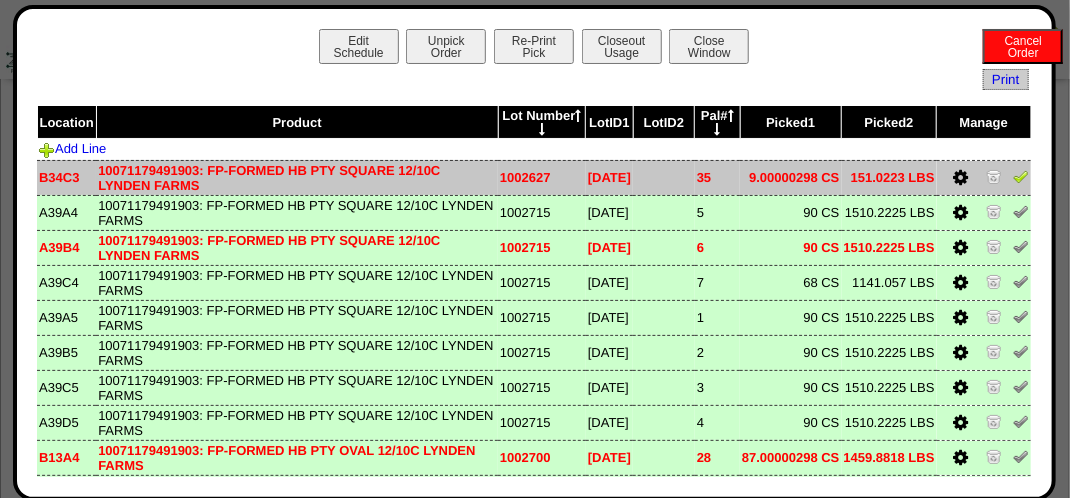 click at bounding box center (1021, 176) 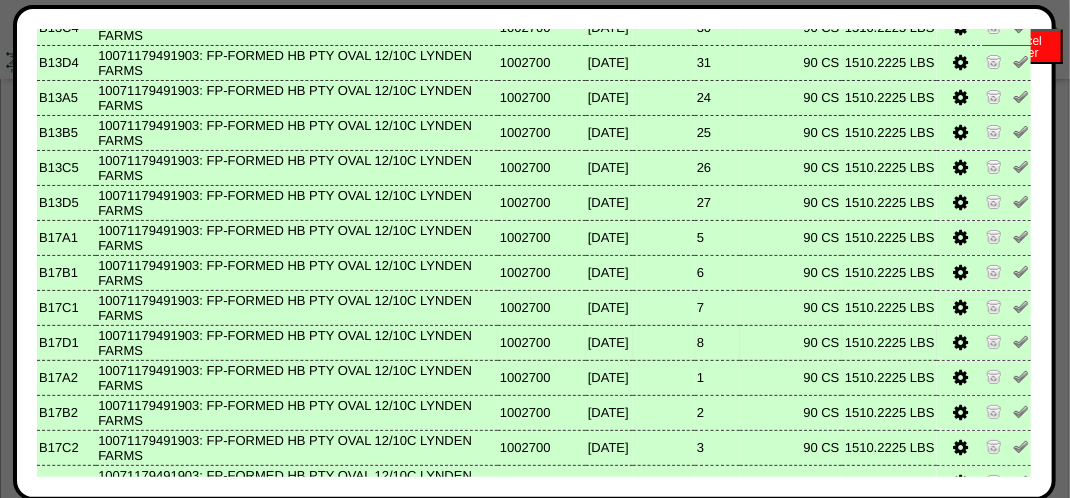scroll, scrollTop: 656, scrollLeft: 0, axis: vertical 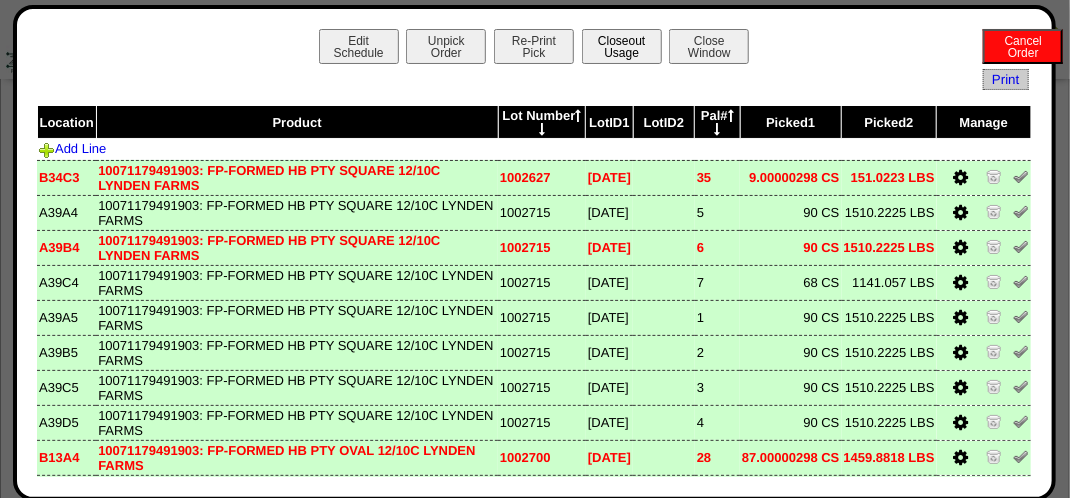 click on "Closeout Usage" at bounding box center [622, 46] 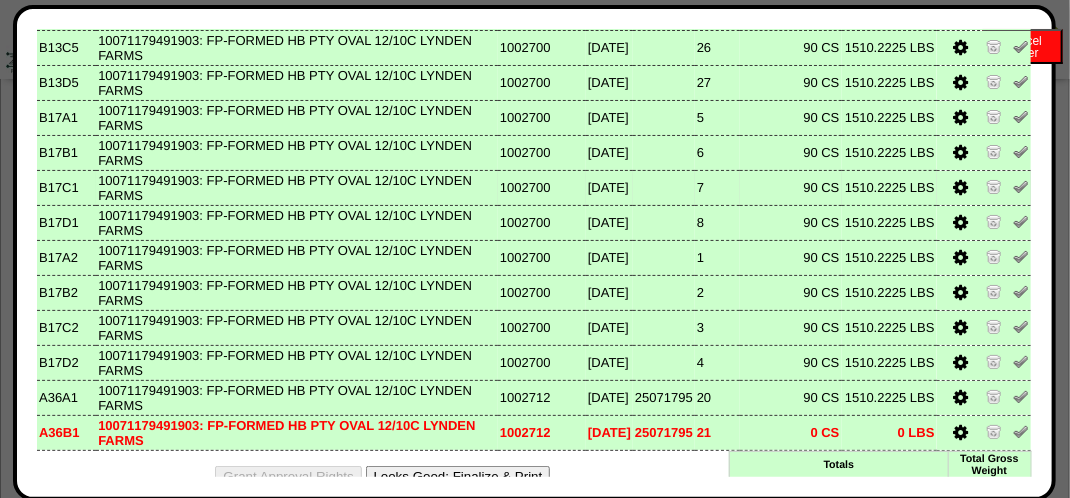 scroll, scrollTop: 656, scrollLeft: 0, axis: vertical 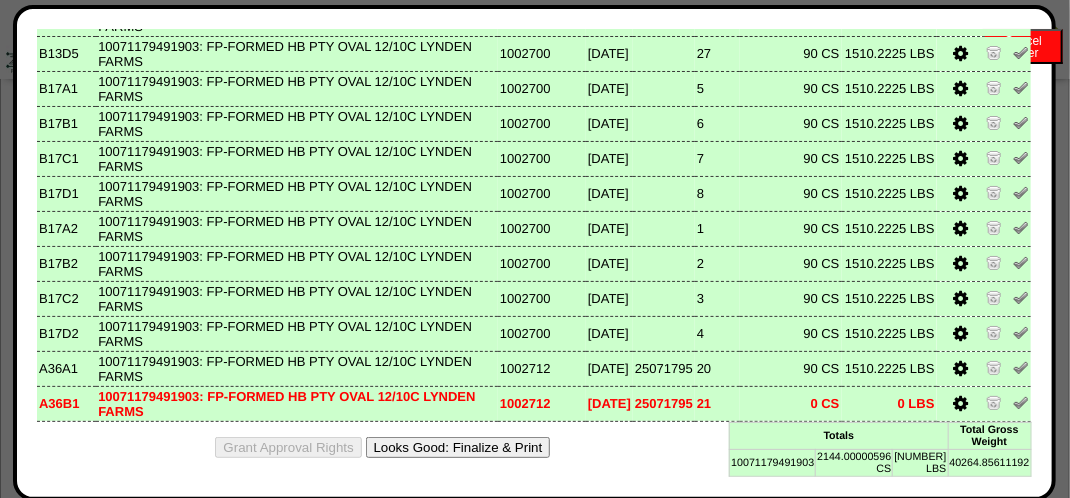 click on "Looks Good: Finalize & Print" at bounding box center [458, 447] 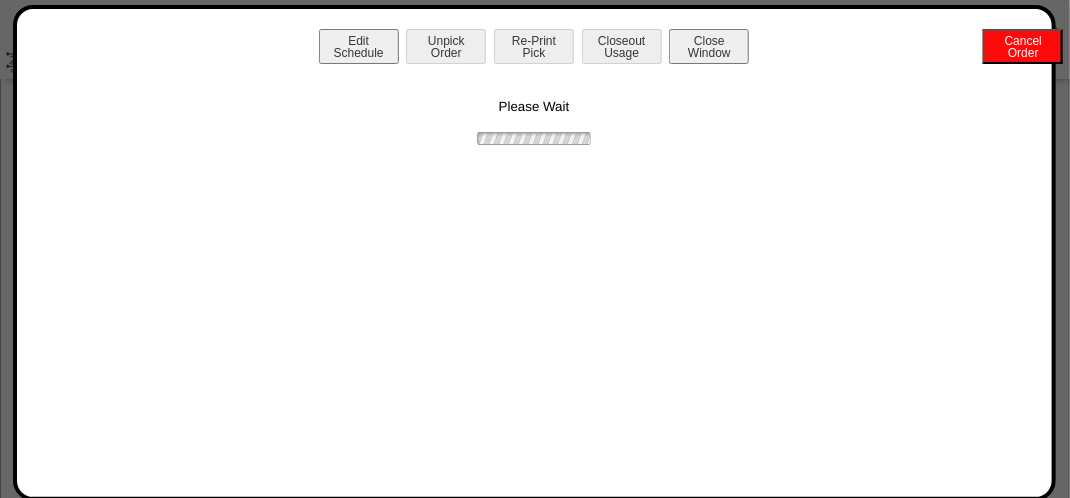 scroll, scrollTop: 0, scrollLeft: 0, axis: both 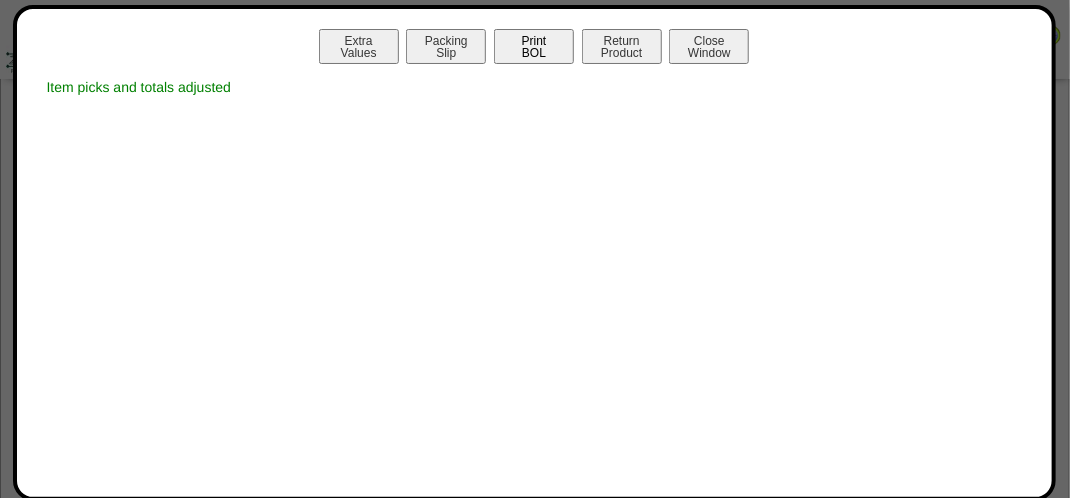 click on "Print BOL" at bounding box center (534, 46) 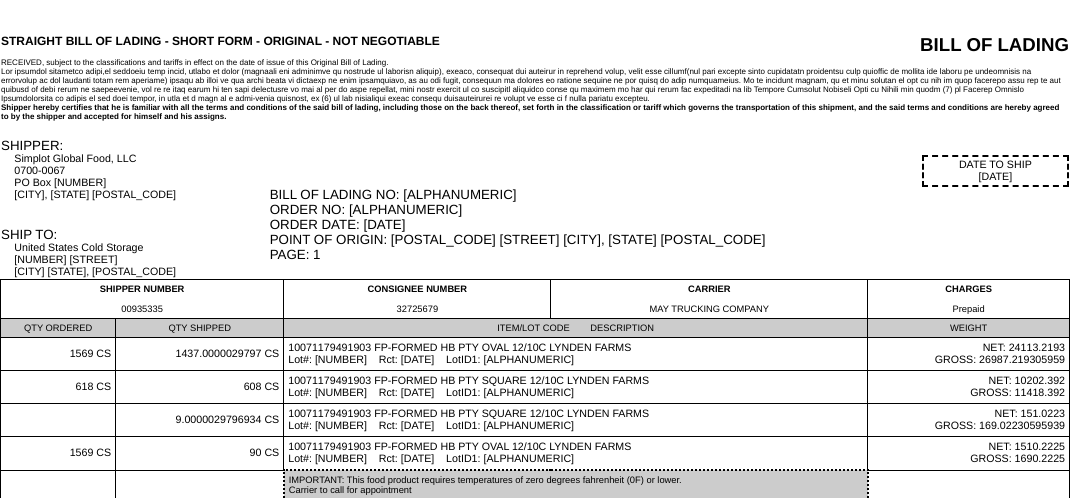 scroll, scrollTop: 0, scrollLeft: 0, axis: both 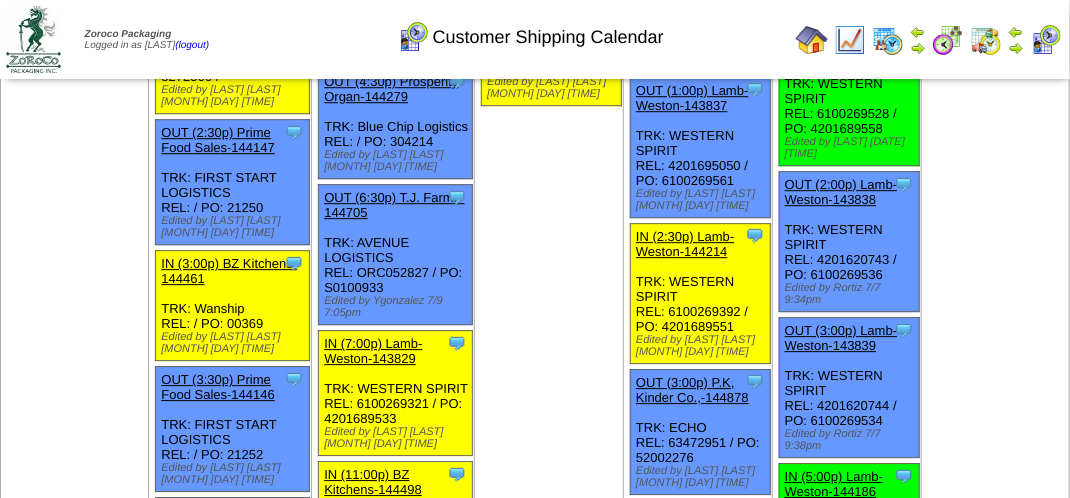 click at bounding box center [850, 40] 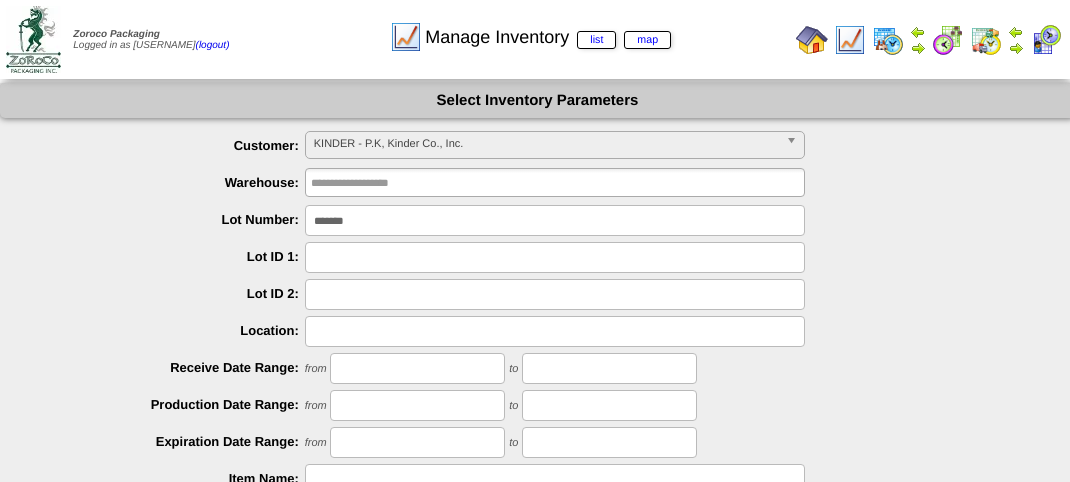 scroll, scrollTop: 0, scrollLeft: 0, axis: both 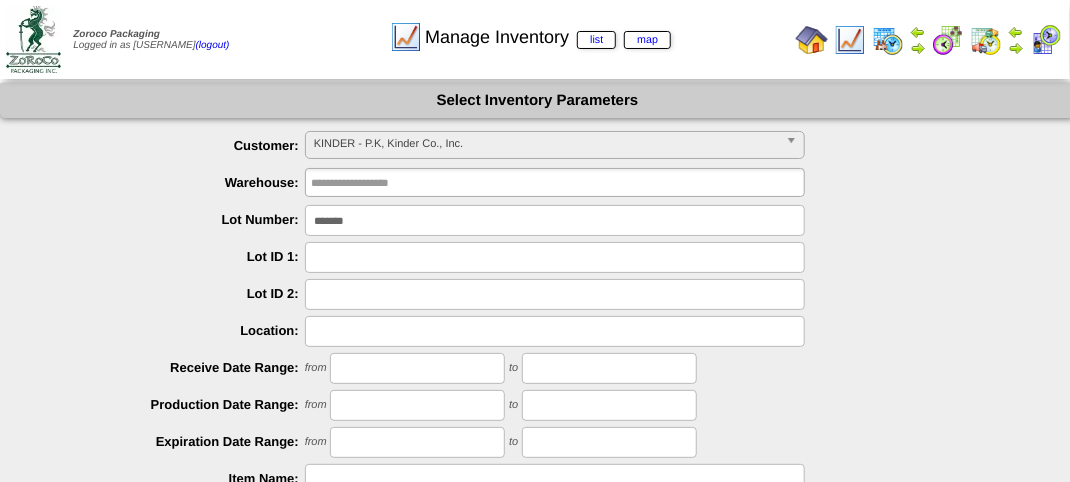click on "KINDER - P.K, Kinder Co., Inc." at bounding box center (546, 144) 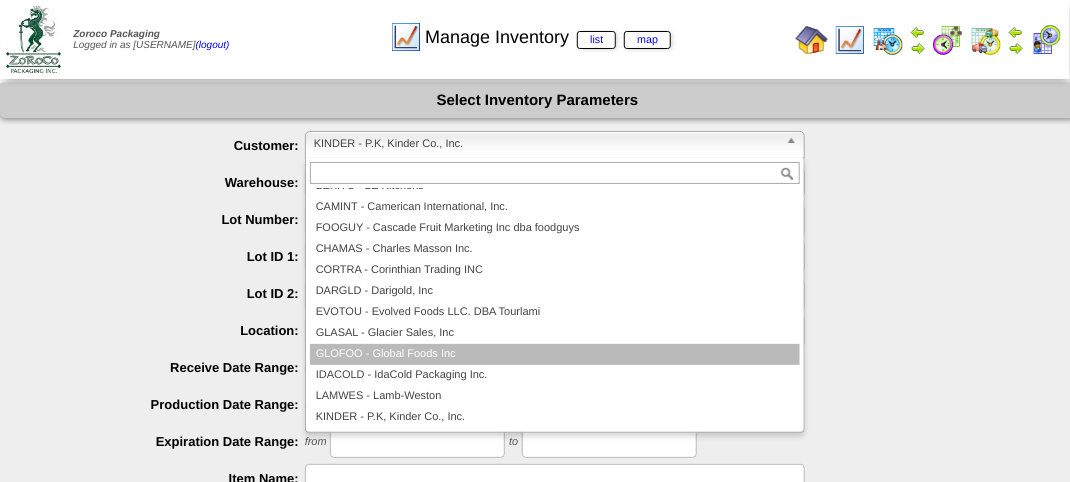 scroll, scrollTop: 175, scrollLeft: 0, axis: vertical 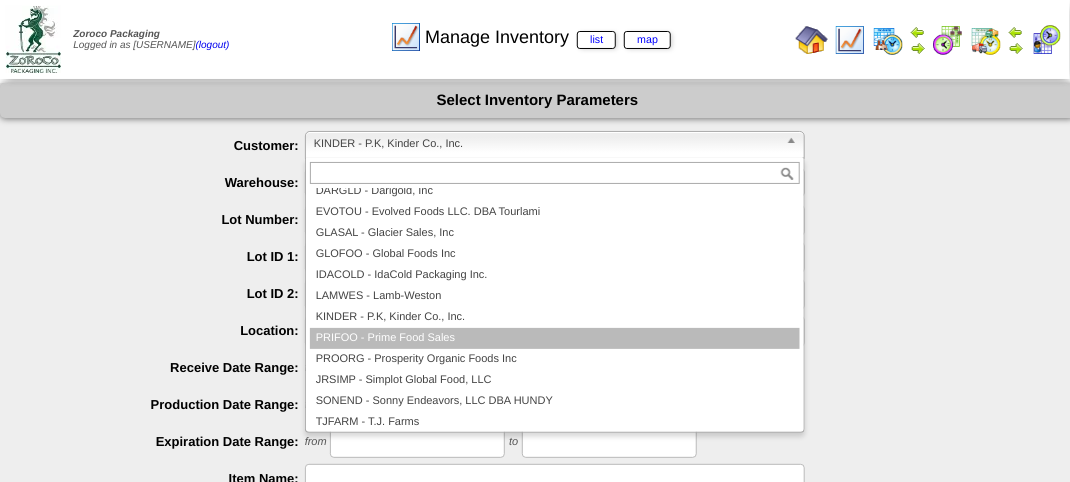 click on "PRIFOO - Prime Food Sales" at bounding box center (555, 338) 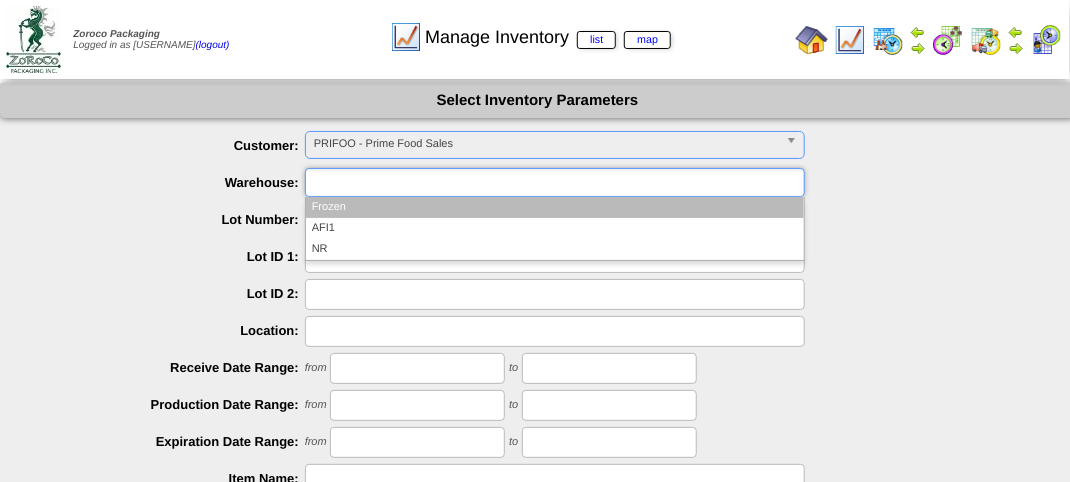 click at bounding box center (555, 182) 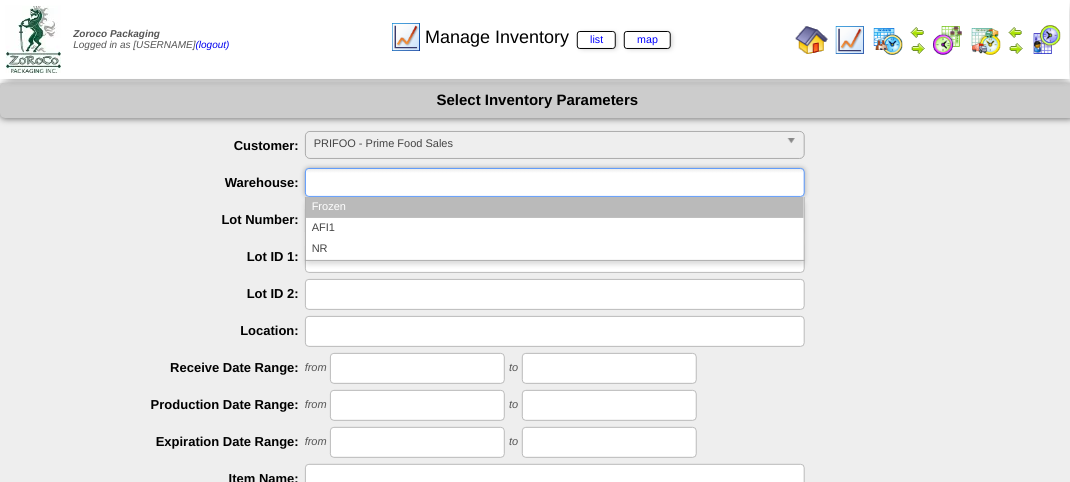 click at bounding box center [557, 294] 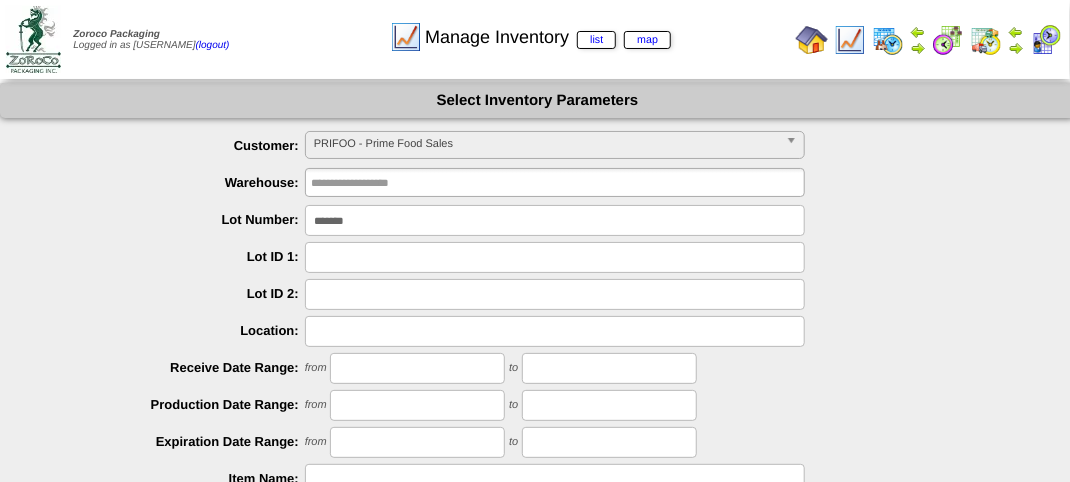 click on "*******" at bounding box center [555, 220] 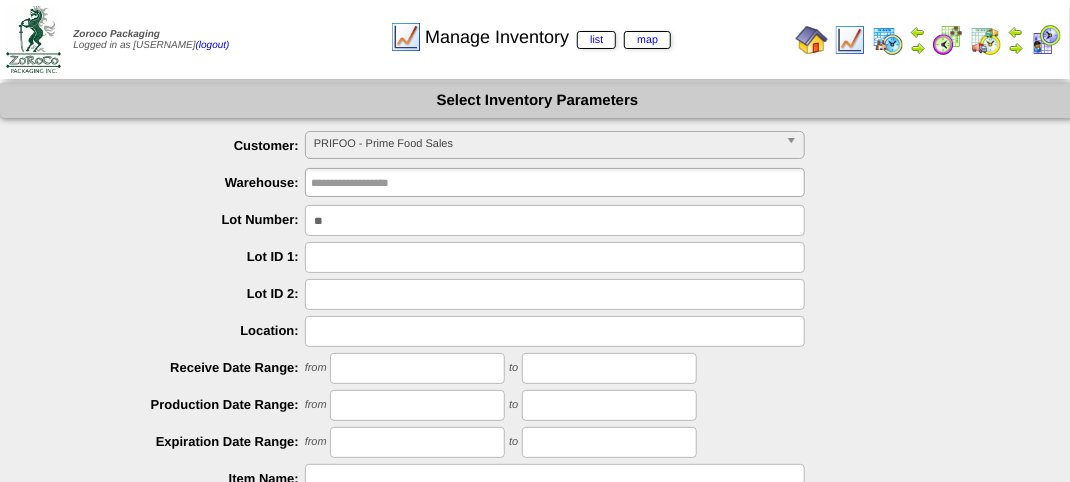 type on "*" 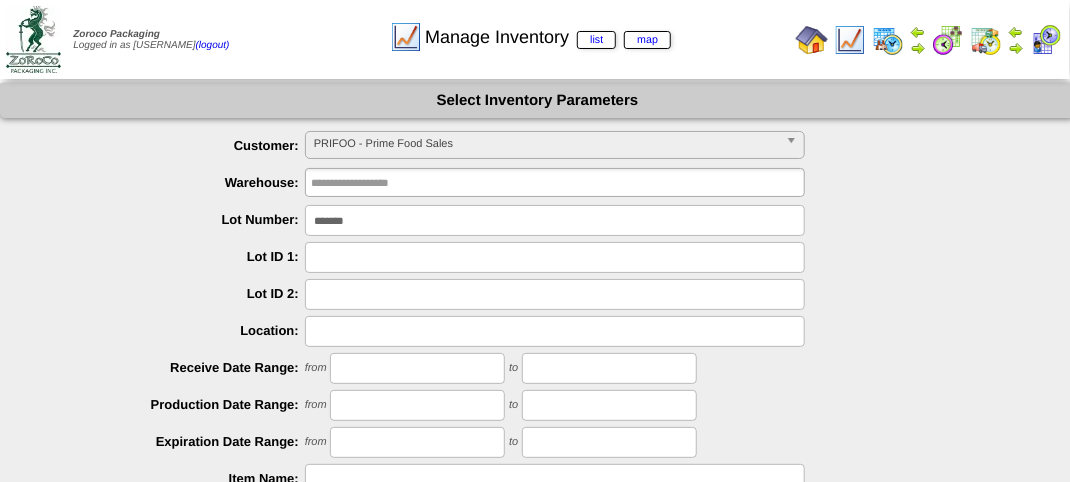 type on "*******" 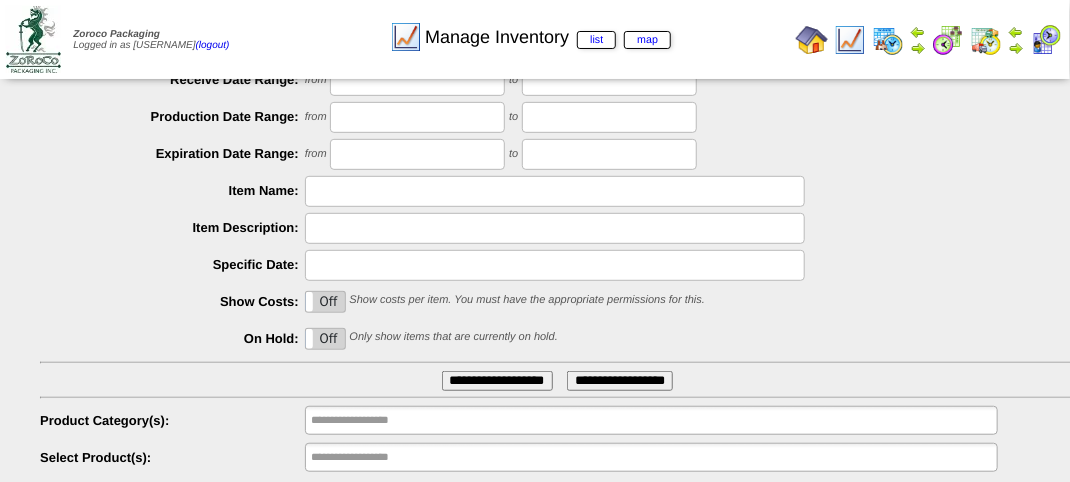 scroll, scrollTop: 351, scrollLeft: 0, axis: vertical 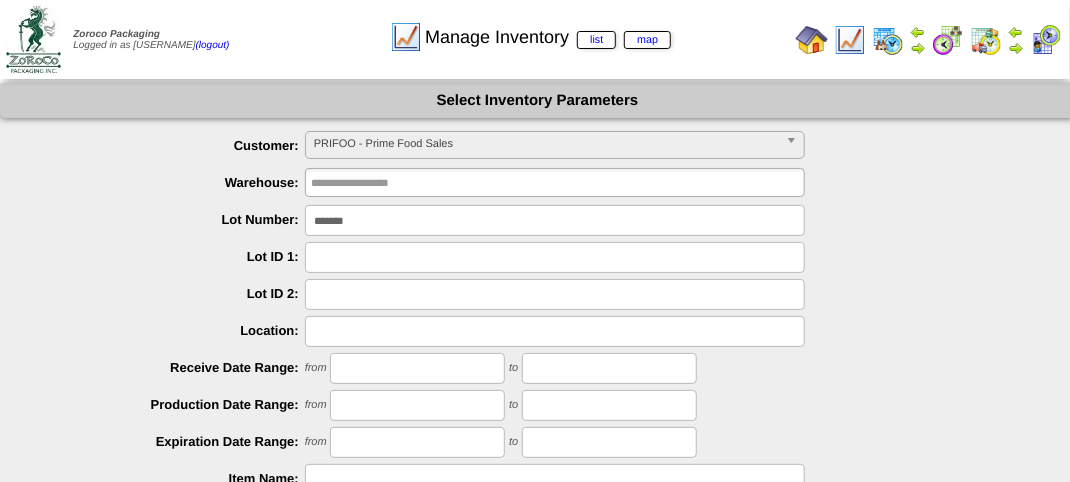 click on "*******" at bounding box center (555, 220) 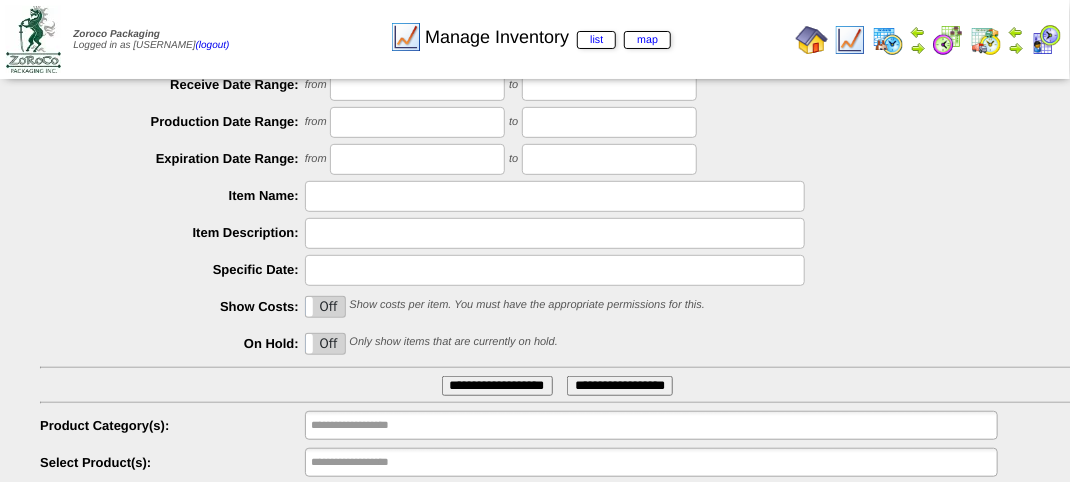 scroll, scrollTop: 351, scrollLeft: 0, axis: vertical 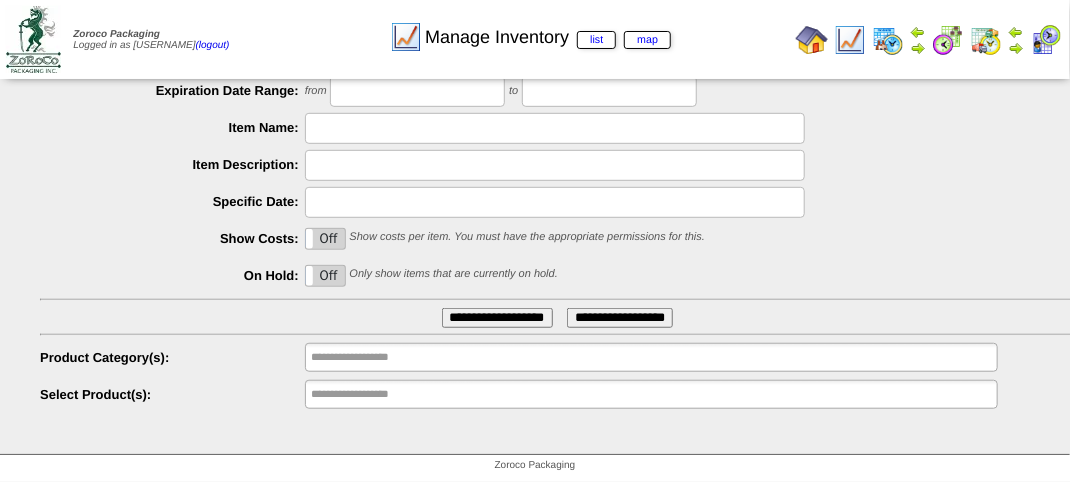 click on "**********" at bounding box center (497, 318) 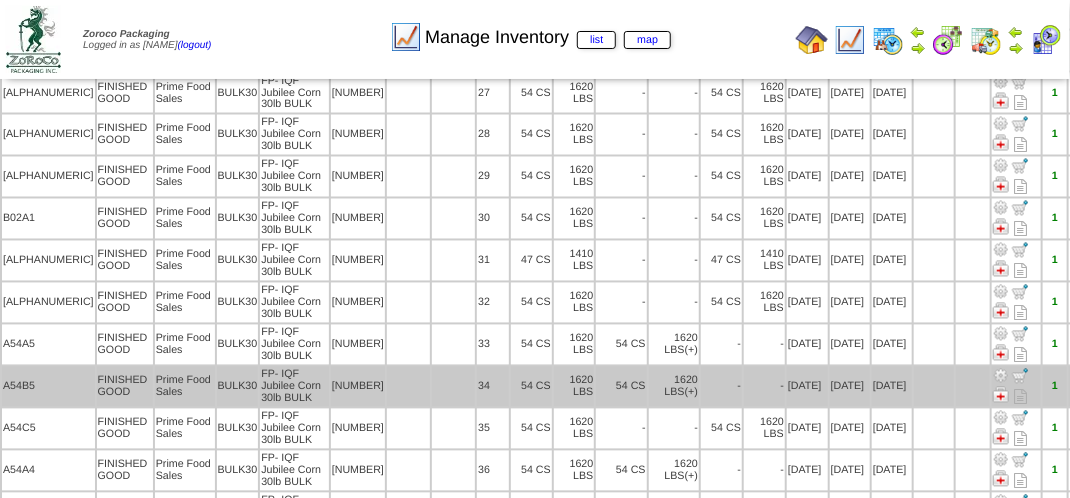 scroll, scrollTop: 1200, scrollLeft: 0, axis: vertical 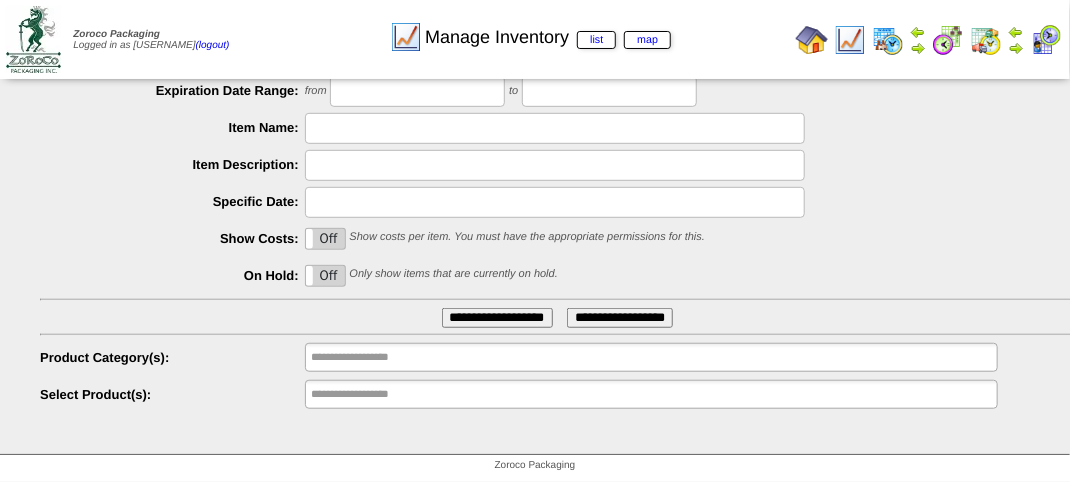 click at bounding box center (1046, 40) 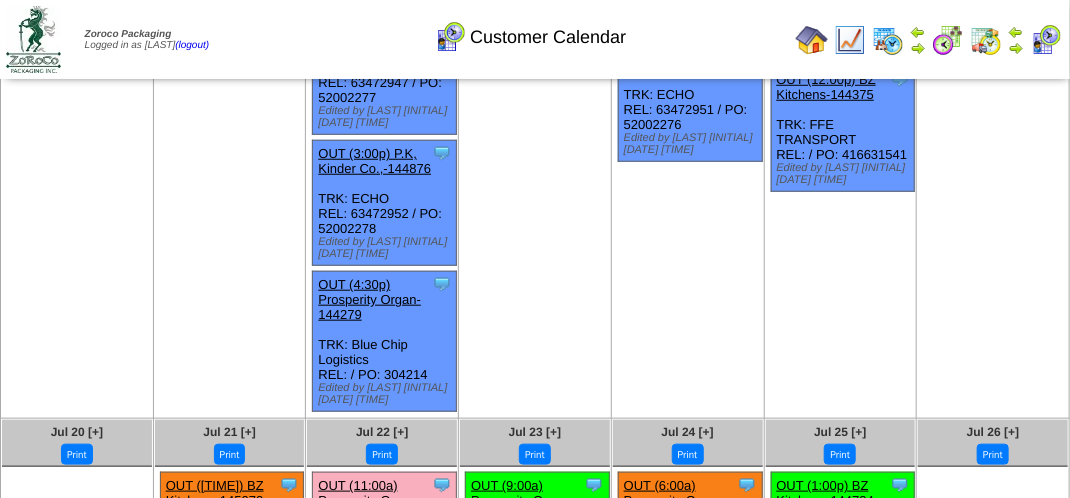 scroll, scrollTop: 700, scrollLeft: 0, axis: vertical 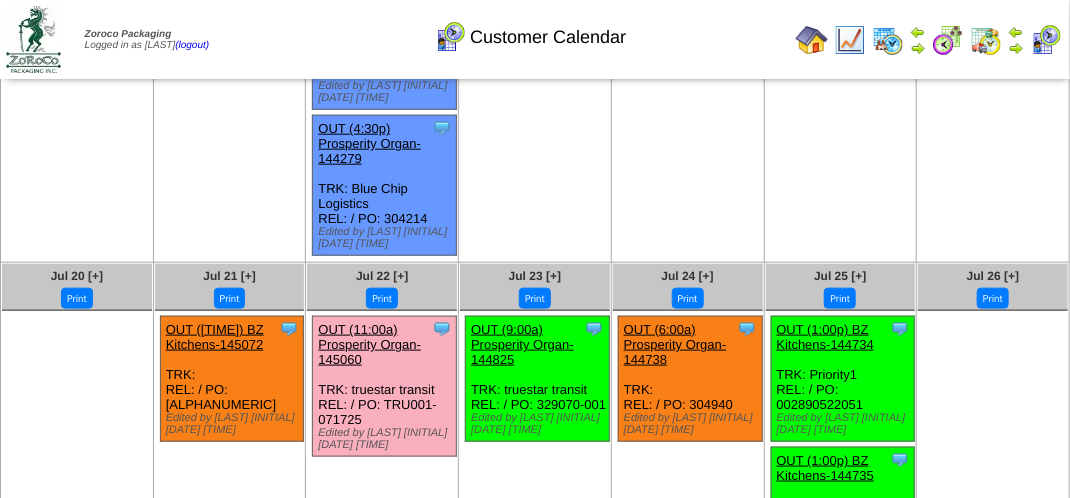 click at bounding box center [1046, 40] 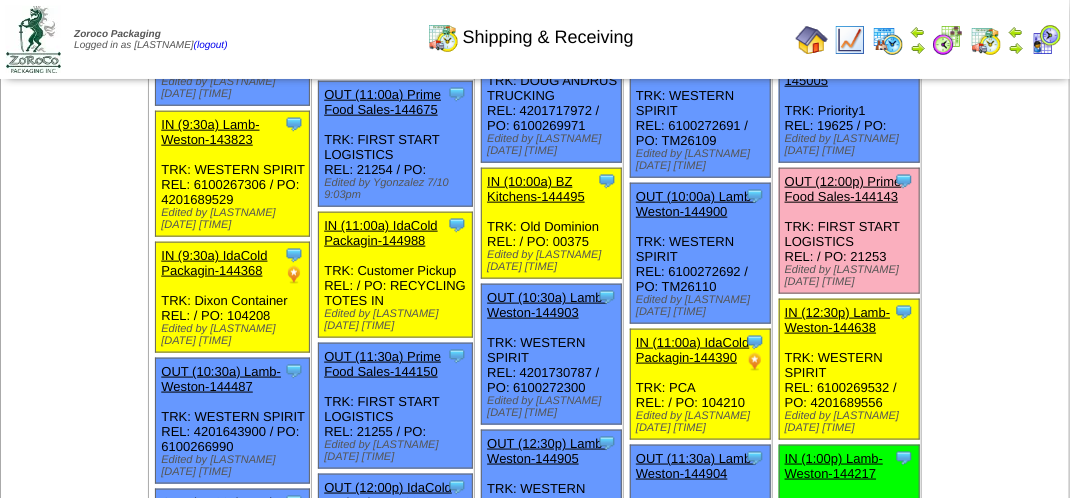 scroll, scrollTop: 700, scrollLeft: 0, axis: vertical 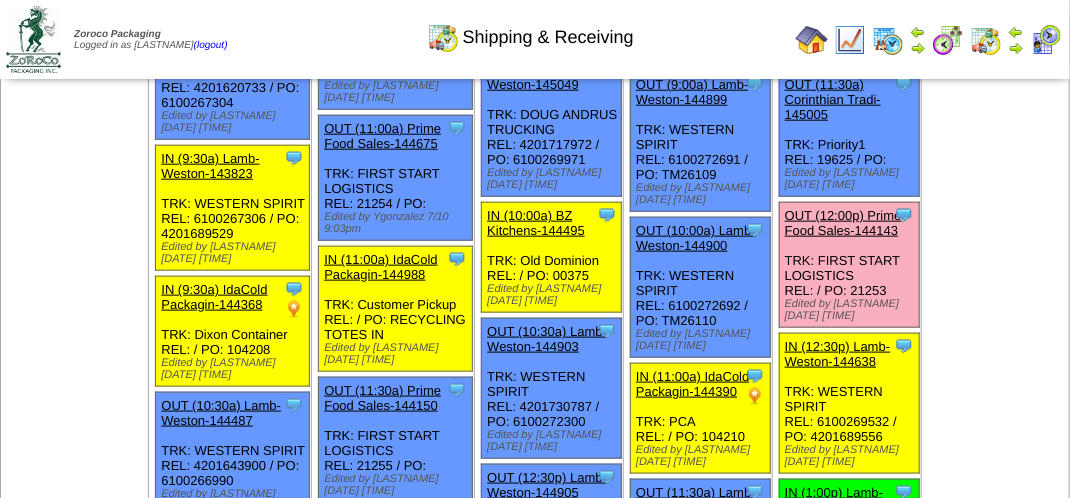 click on "OUT
(12:00p)
Prime Food Sales-144143" at bounding box center (843, 223) 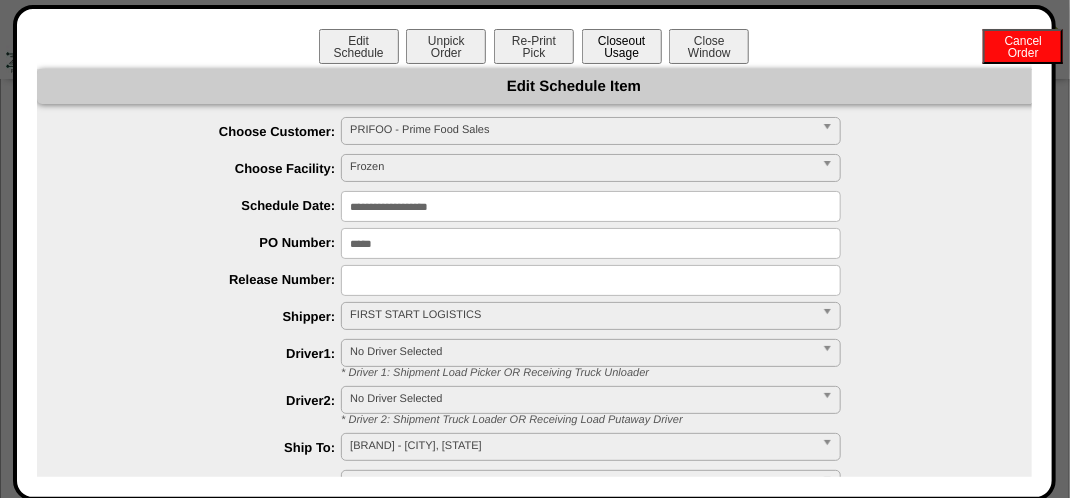 click on "Closeout Usage" at bounding box center (622, 46) 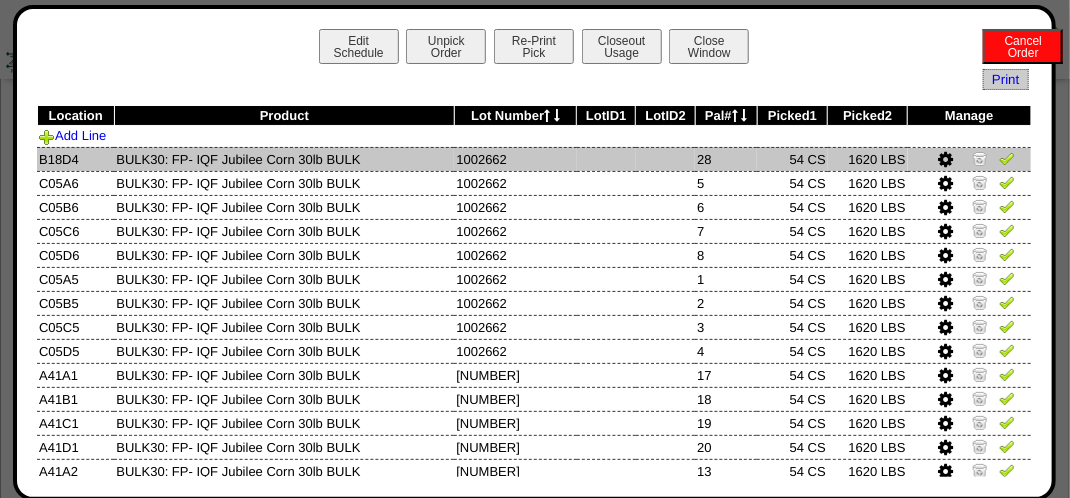 click at bounding box center [946, 160] 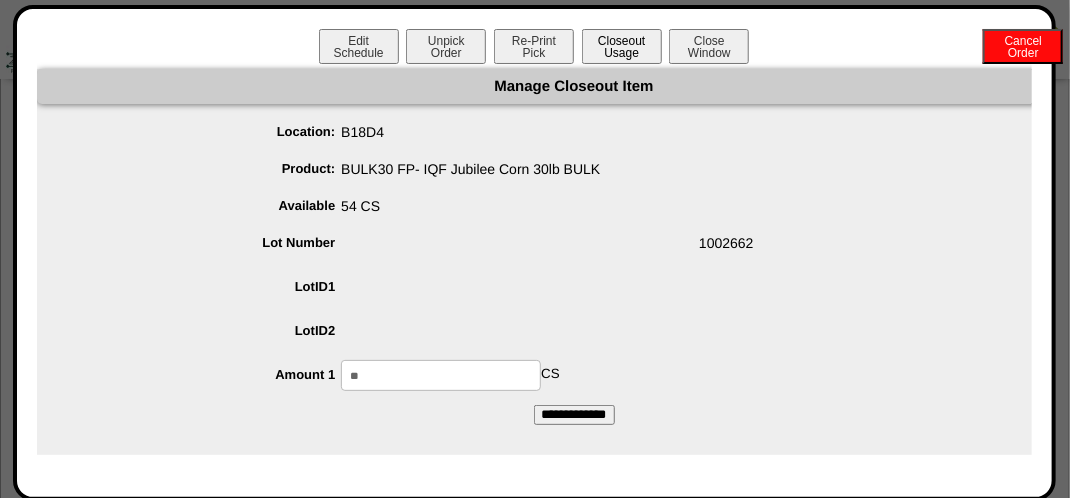 click on "Closeout Usage" at bounding box center [622, 46] 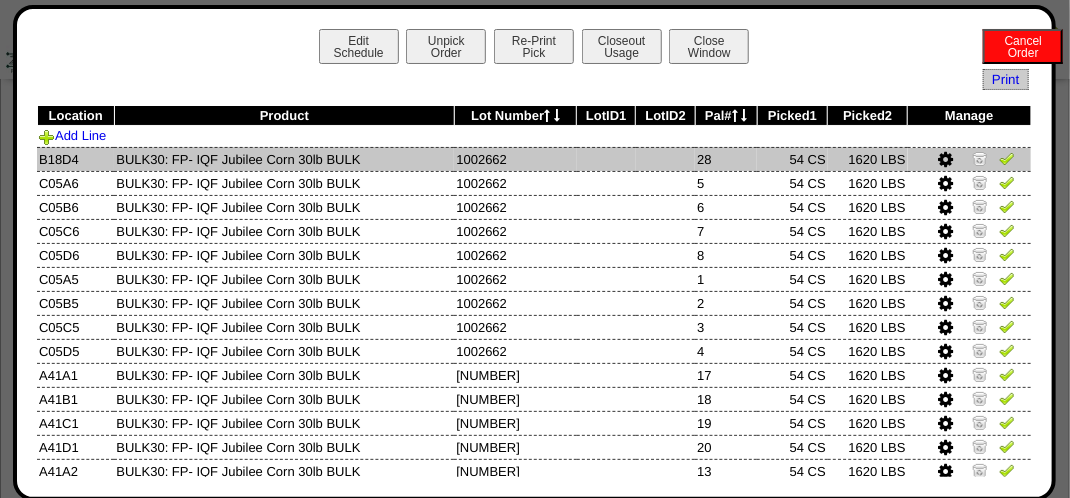 click at bounding box center (980, 158) 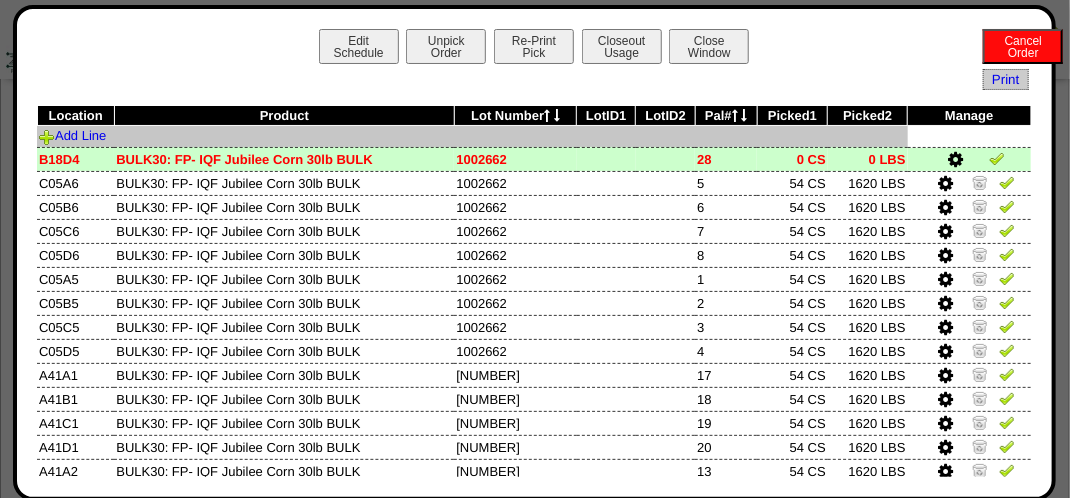 click on "Add Line" at bounding box center (472, 137) 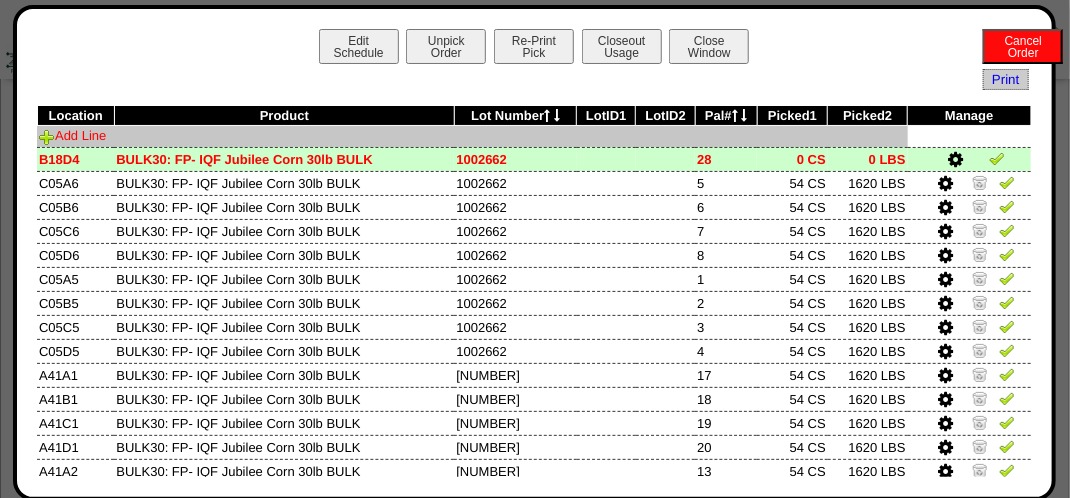 click on "Add Line" at bounding box center [72, 135] 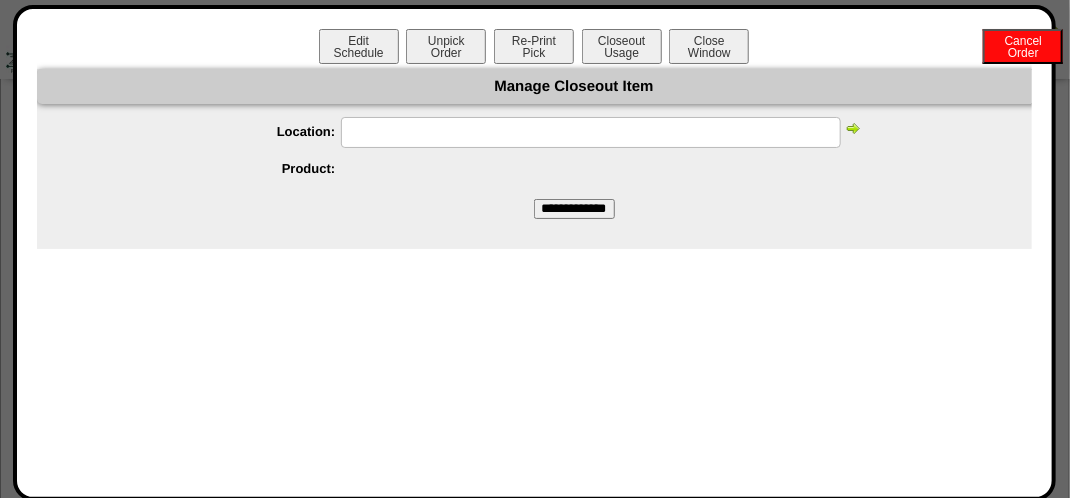 click at bounding box center [591, 132] 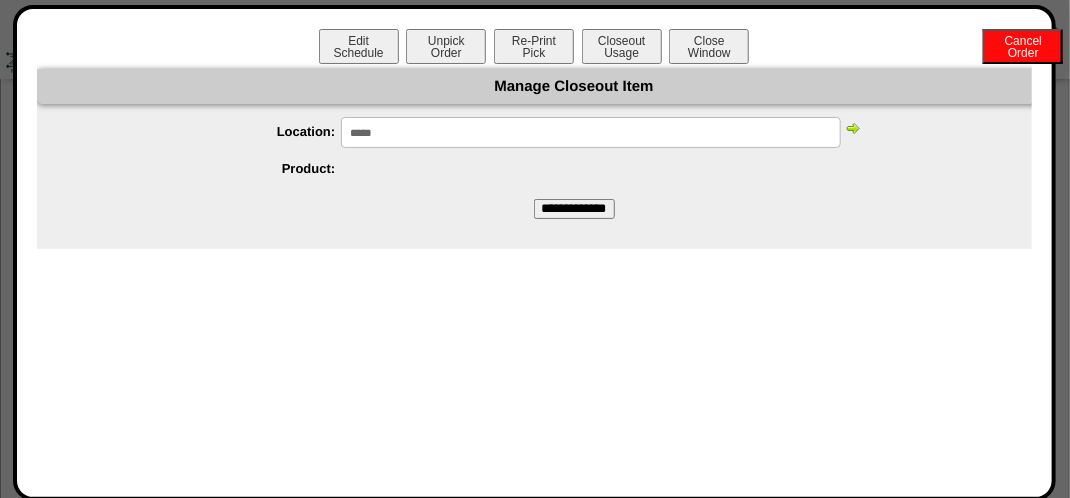 type on "*****" 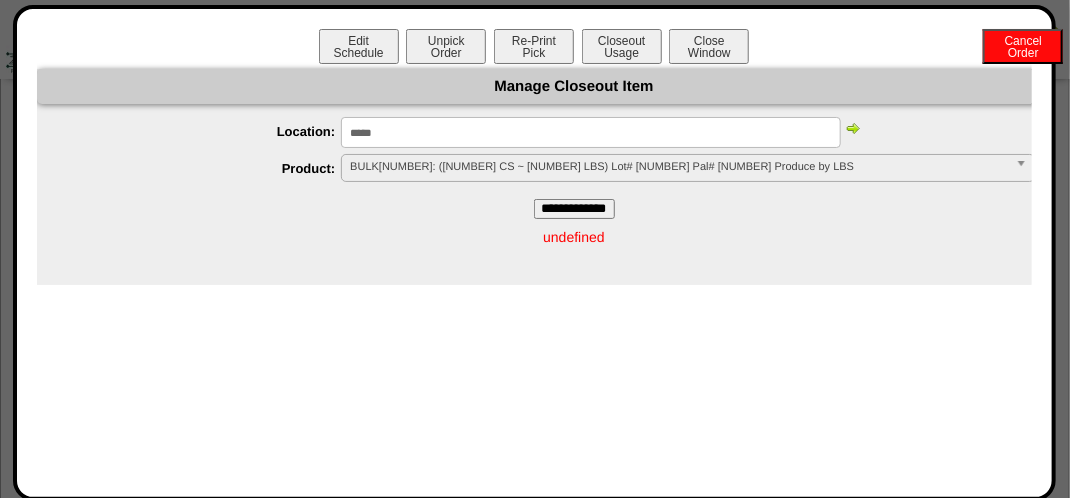 click on "BULK30: (54 CS ~ 1620 LBS) Lot# 1002670 Pal# 30 Produce by LBS" at bounding box center [678, 167] 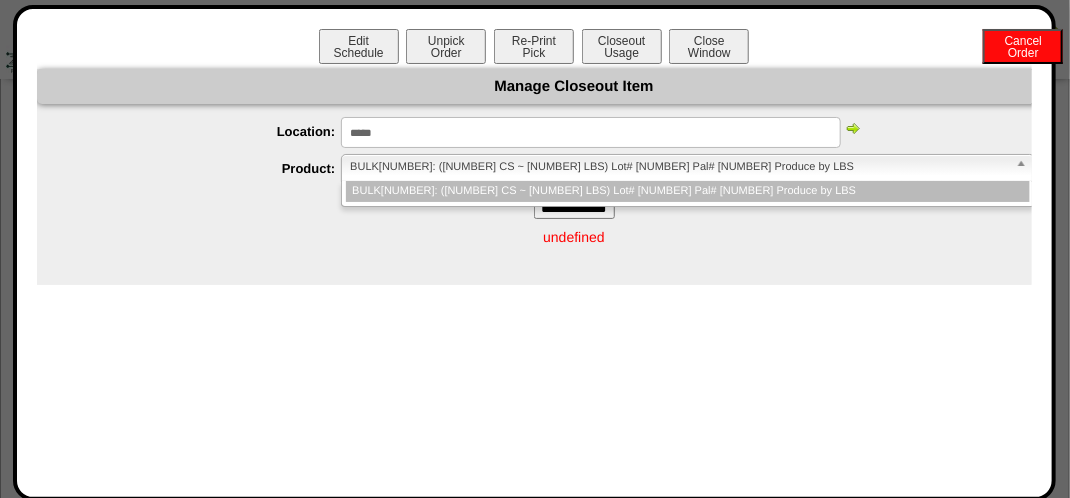 click at bounding box center (853, 128) 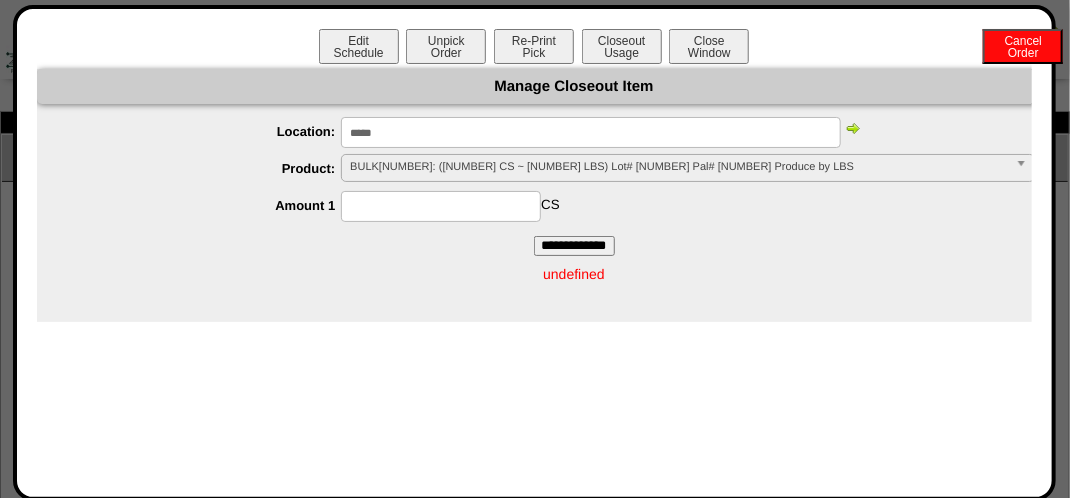 click at bounding box center [441, 206] 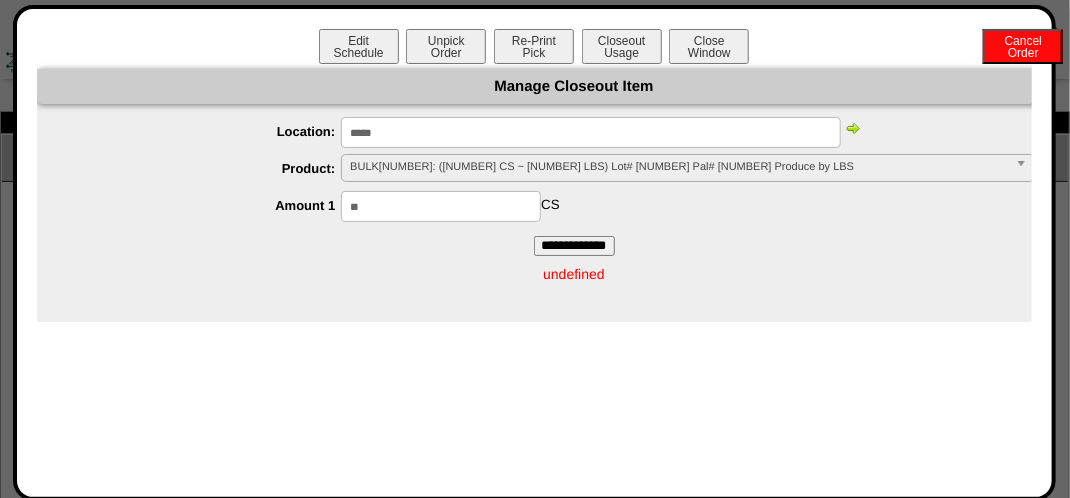 type on "**" 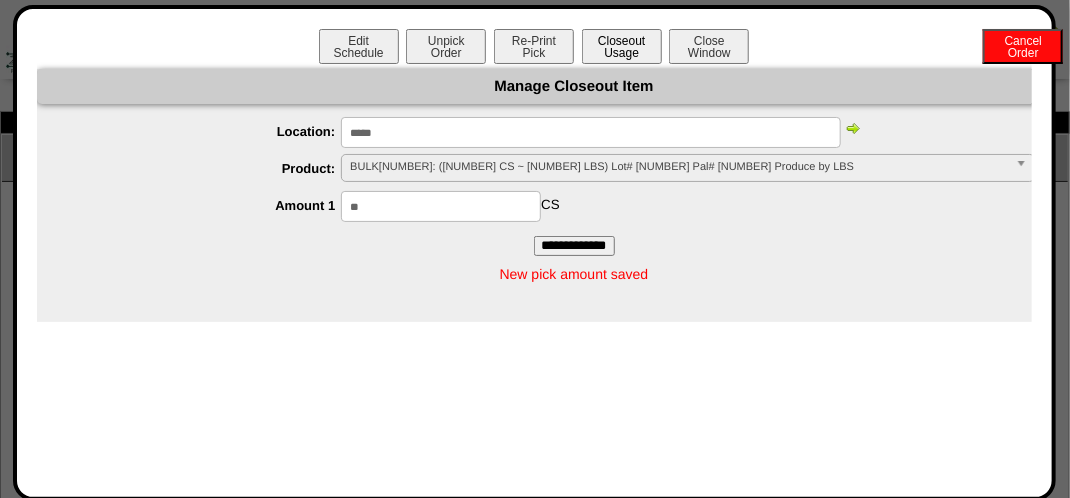 click on "Closeout Usage" at bounding box center (622, 46) 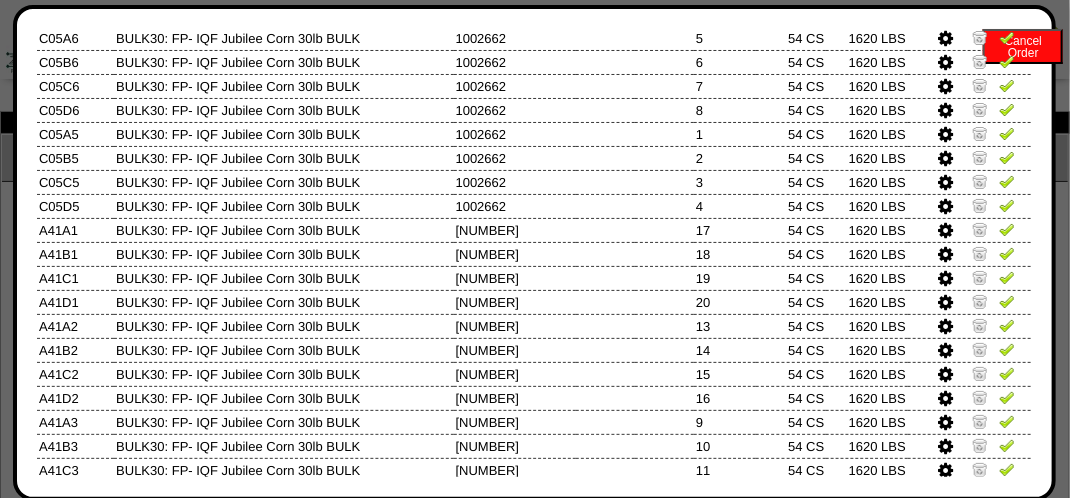 scroll, scrollTop: 0, scrollLeft: 0, axis: both 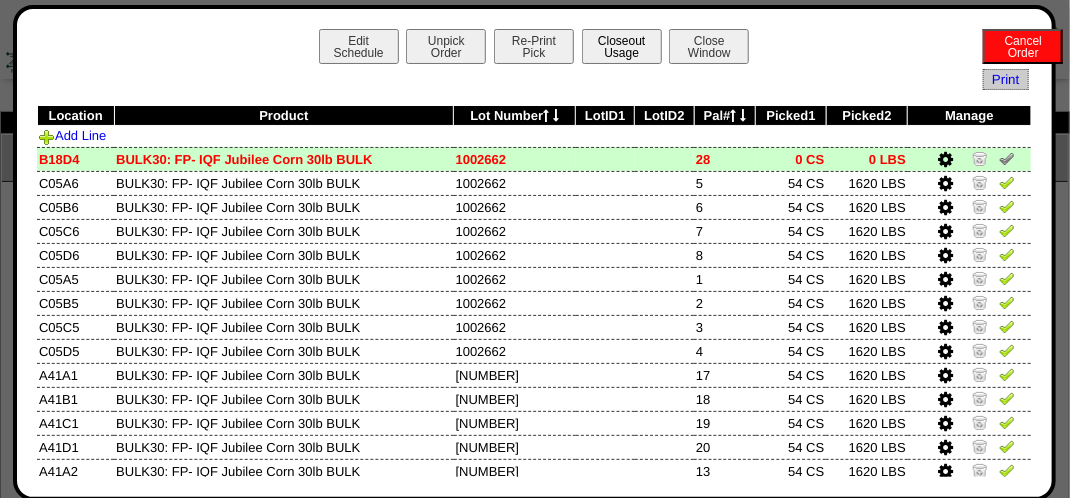 click on "Closeout Usage" at bounding box center [622, 46] 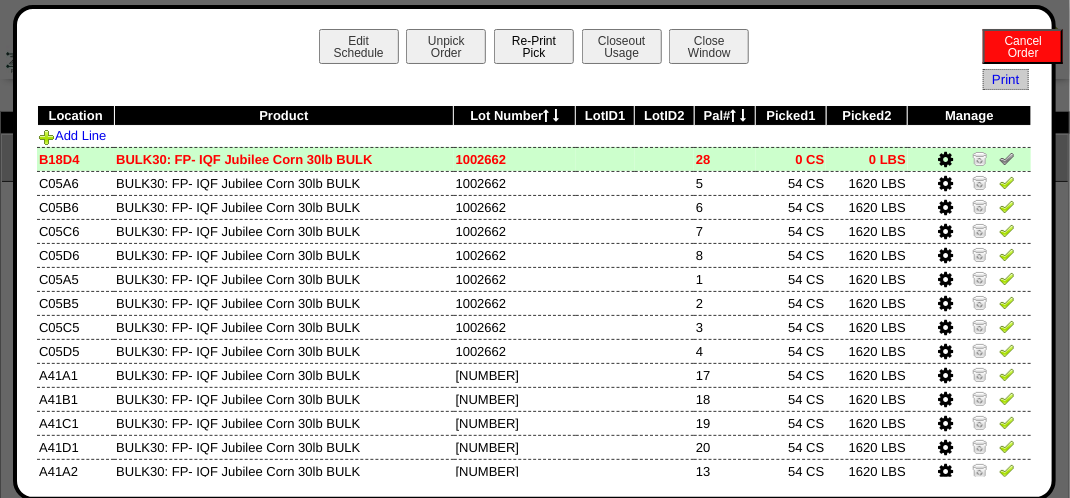 click on "Re-Print Pick" at bounding box center (534, 46) 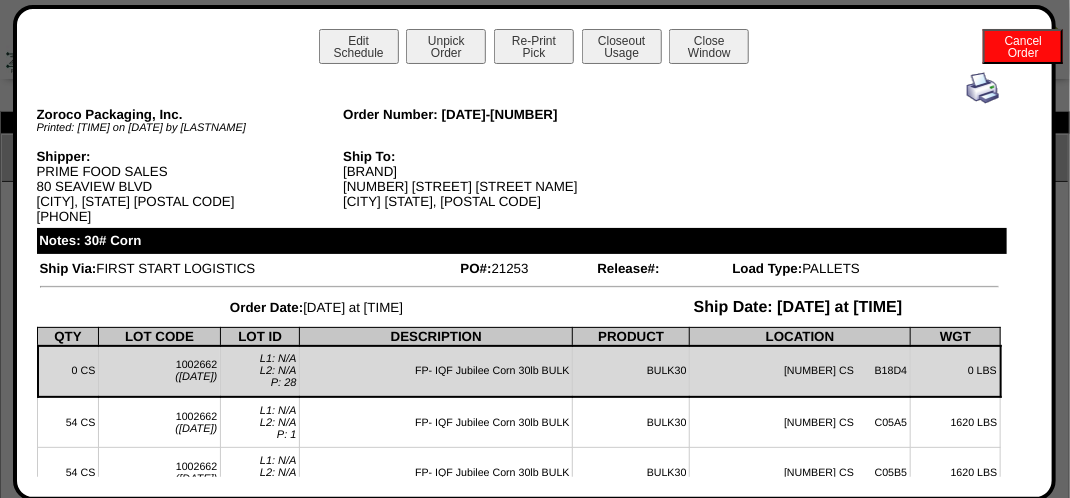 click at bounding box center (983, 88) 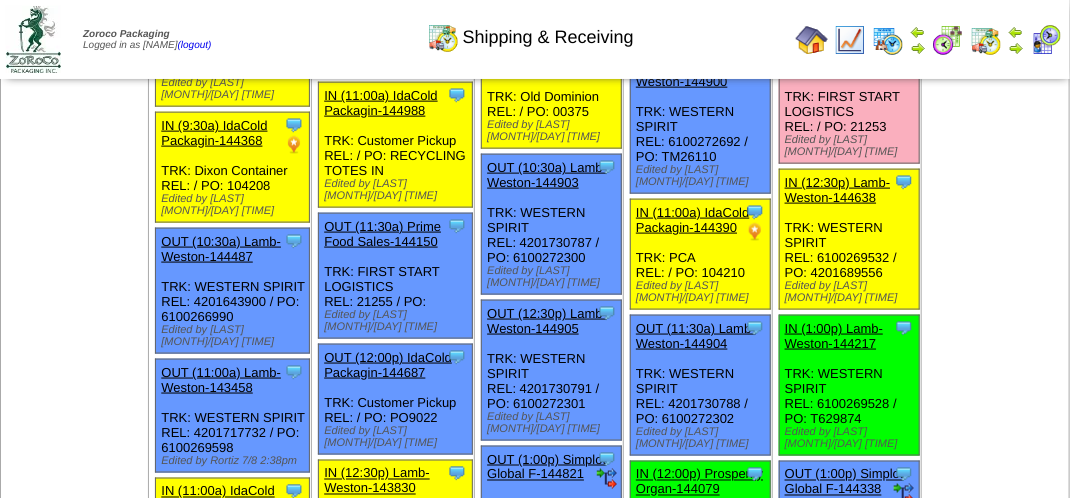 scroll, scrollTop: 700, scrollLeft: 0, axis: vertical 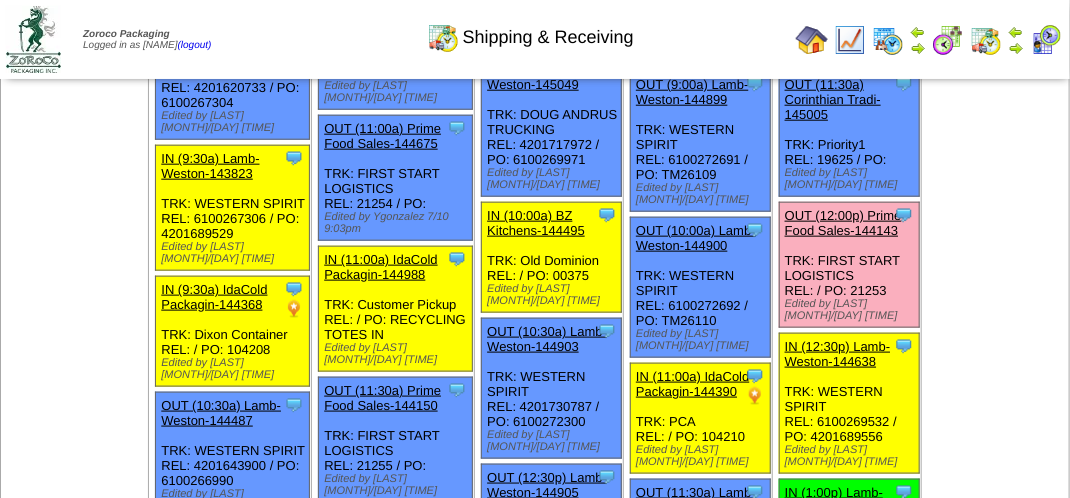 click on "OUT
(12:00p)
Prime Food Sales-144143" at bounding box center (843, 223) 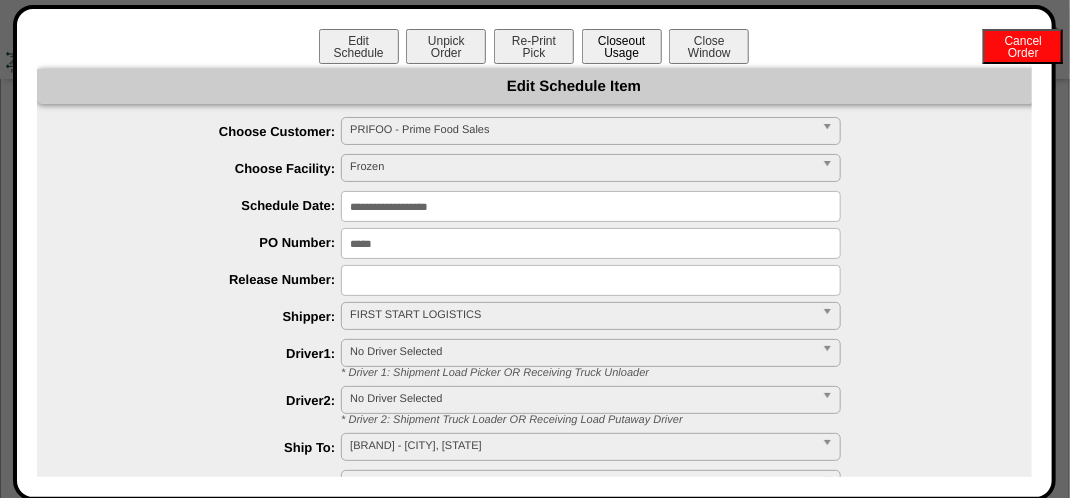 click on "Closeout Usage" at bounding box center [622, 46] 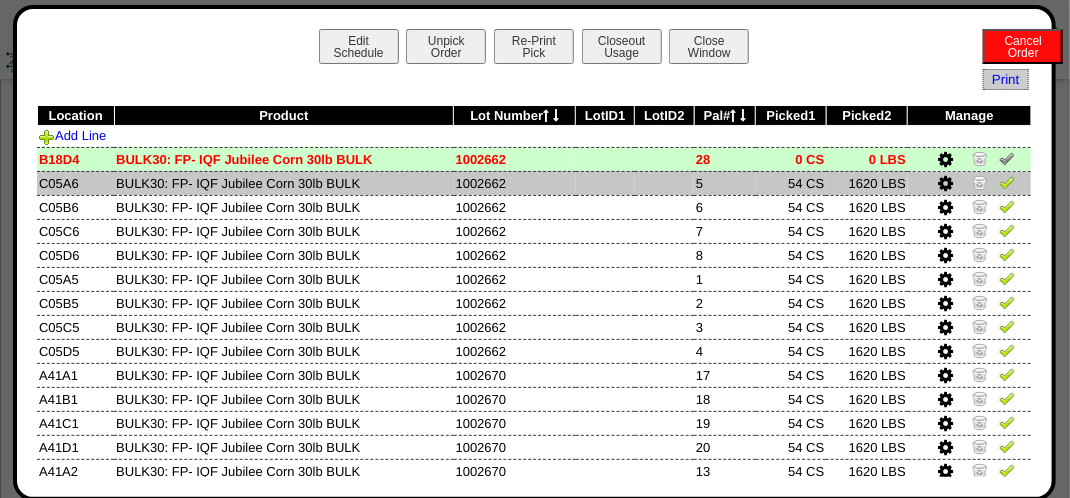 click at bounding box center (1007, 182) 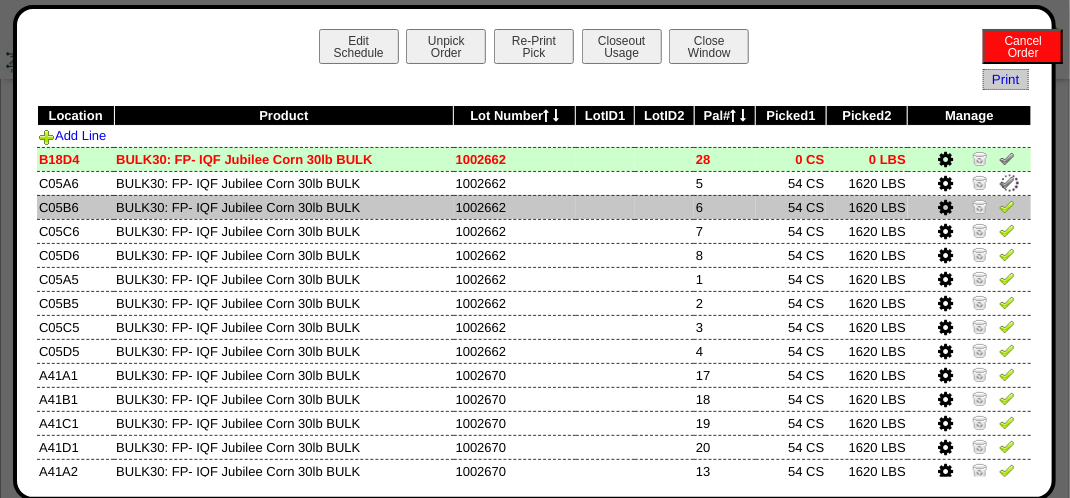 click at bounding box center (1007, 206) 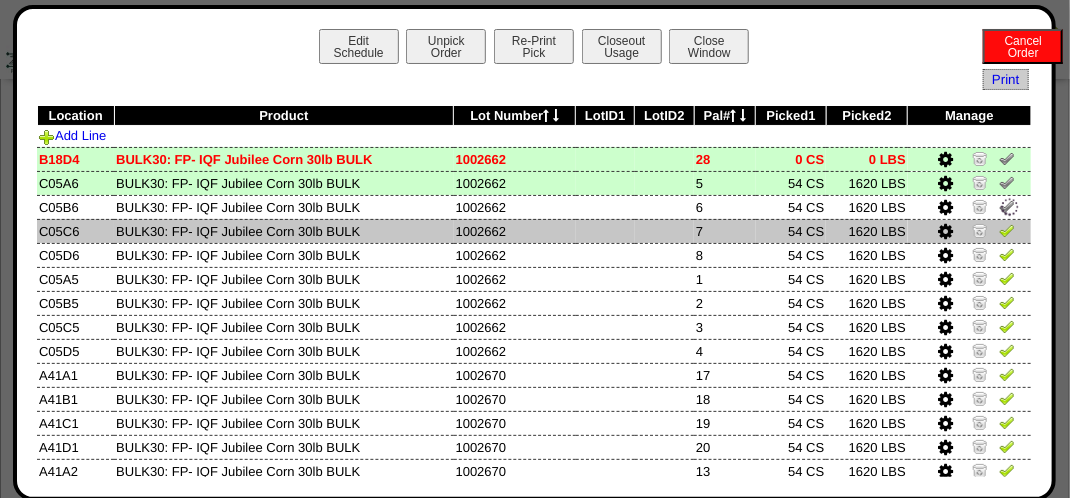 click at bounding box center (1007, 230) 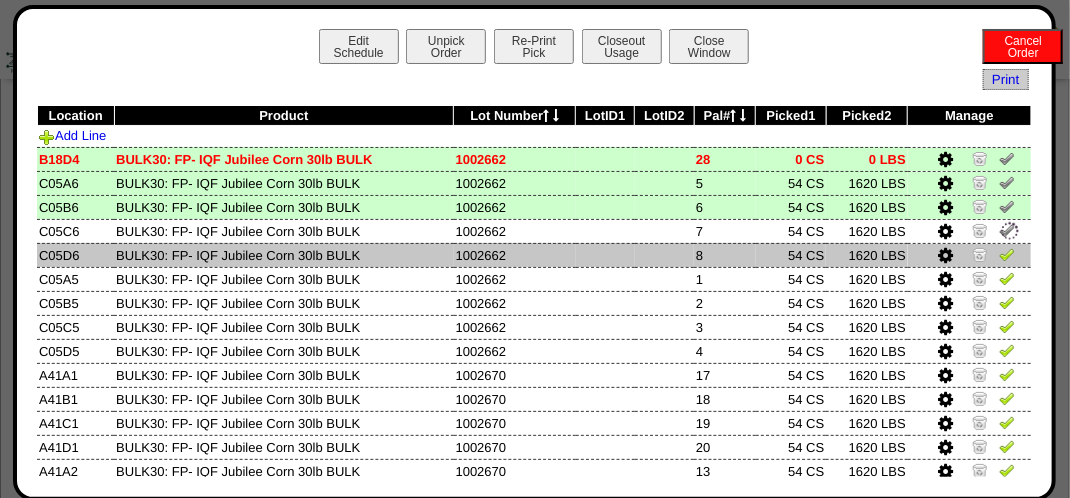 click at bounding box center (1007, 254) 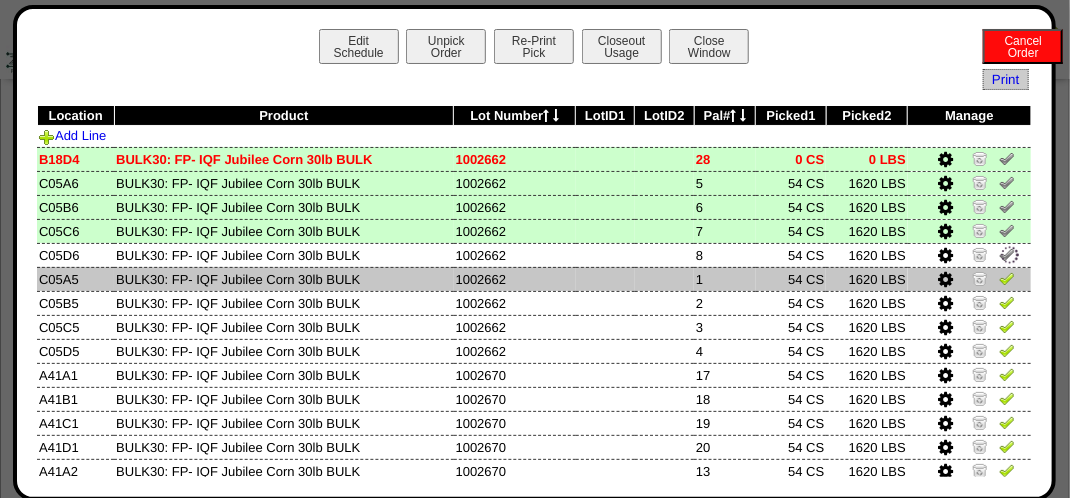 click at bounding box center [1007, 278] 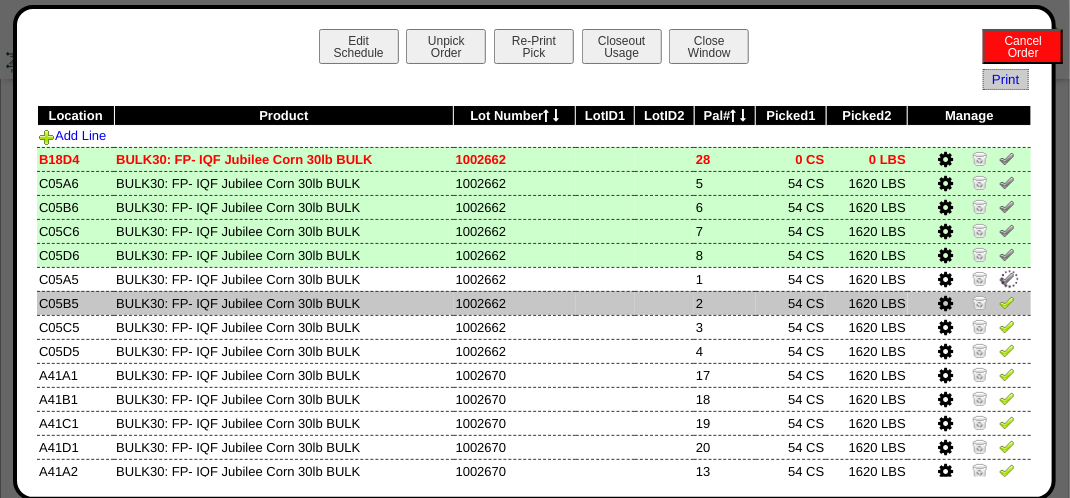 click at bounding box center (1007, 302) 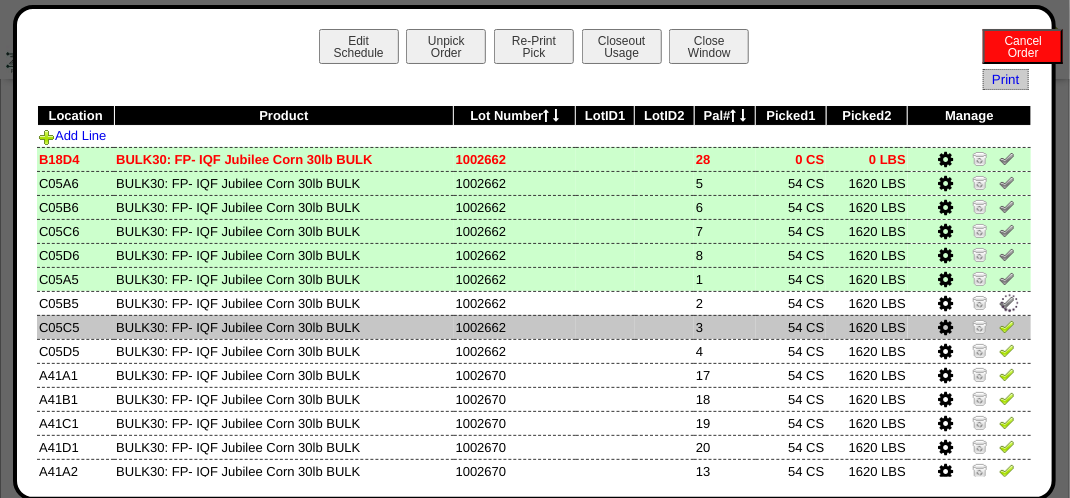 click at bounding box center [1007, 326] 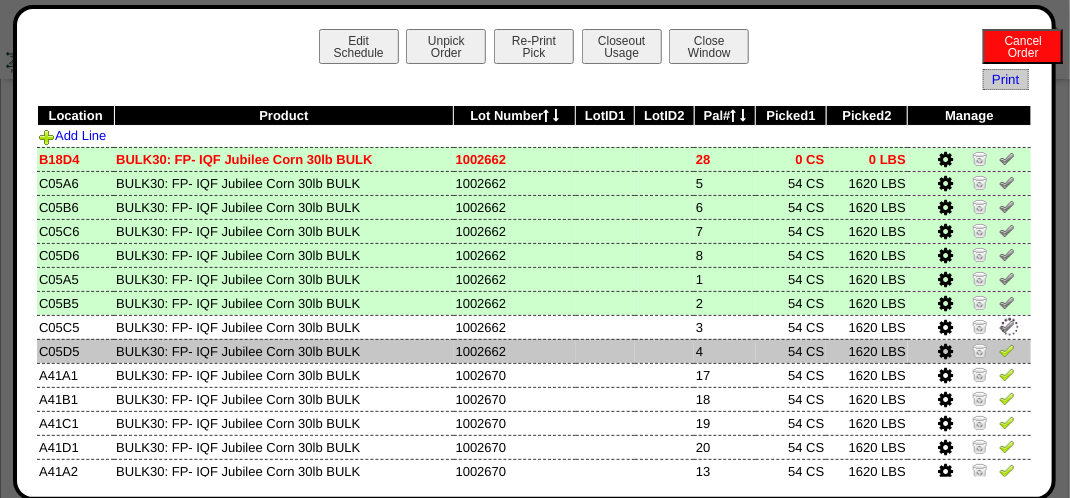 click at bounding box center [1007, 353] 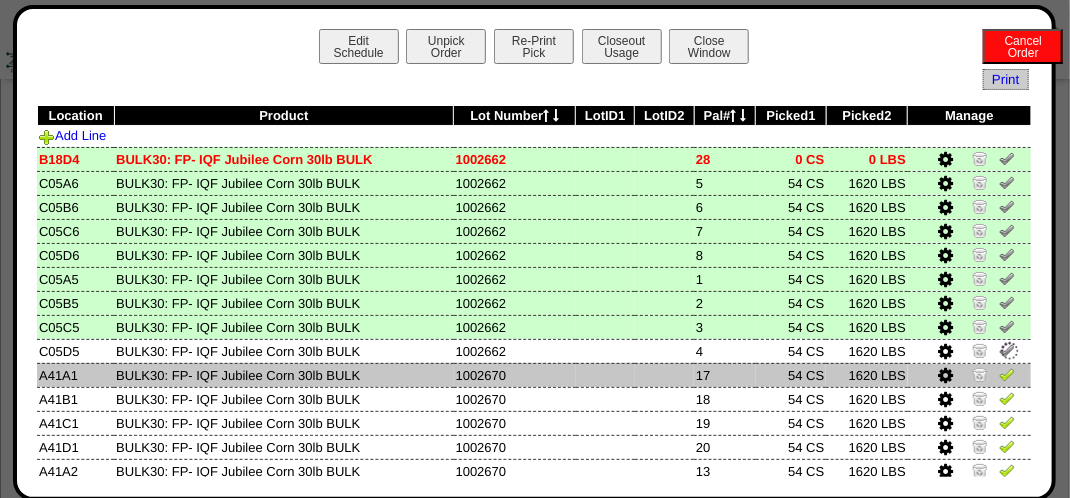 click at bounding box center (1007, 374) 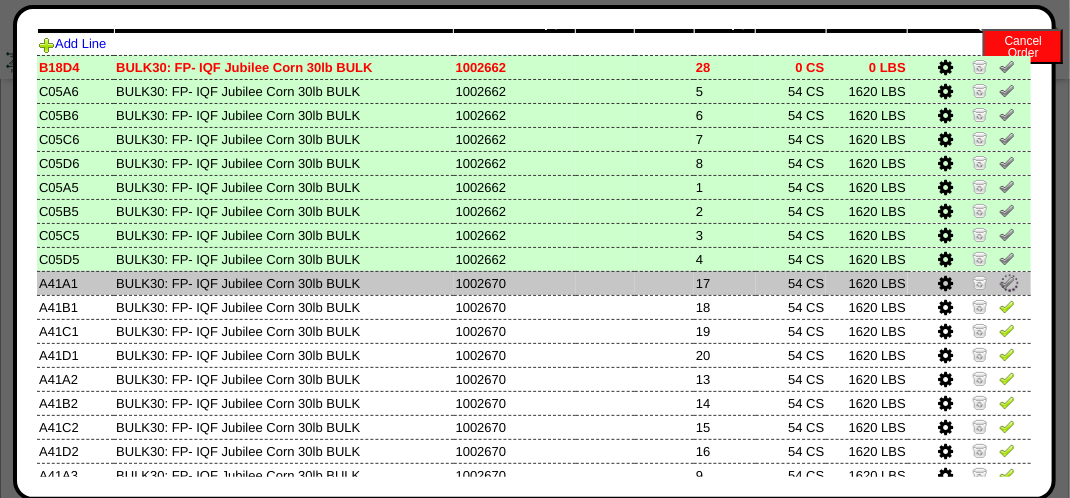 scroll, scrollTop: 200, scrollLeft: 0, axis: vertical 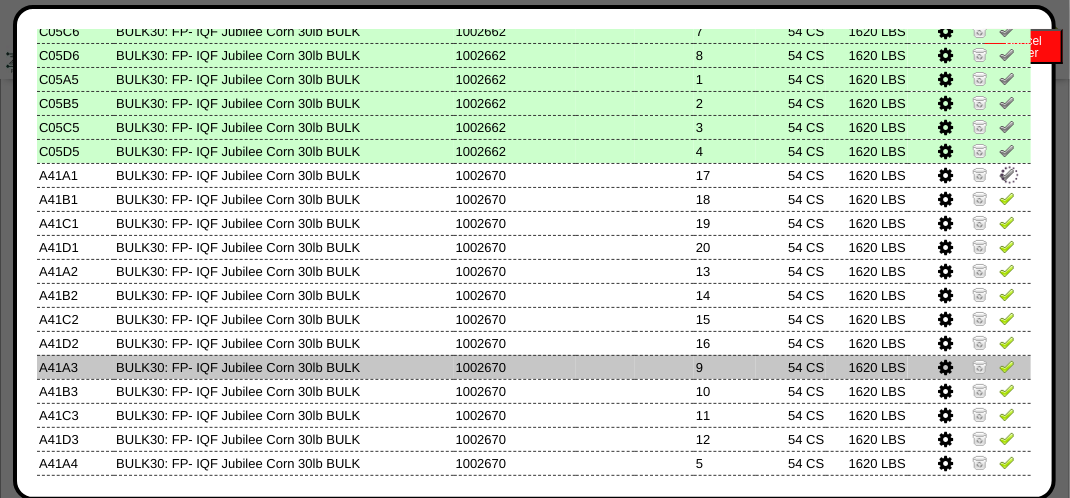 click at bounding box center (969, 367) 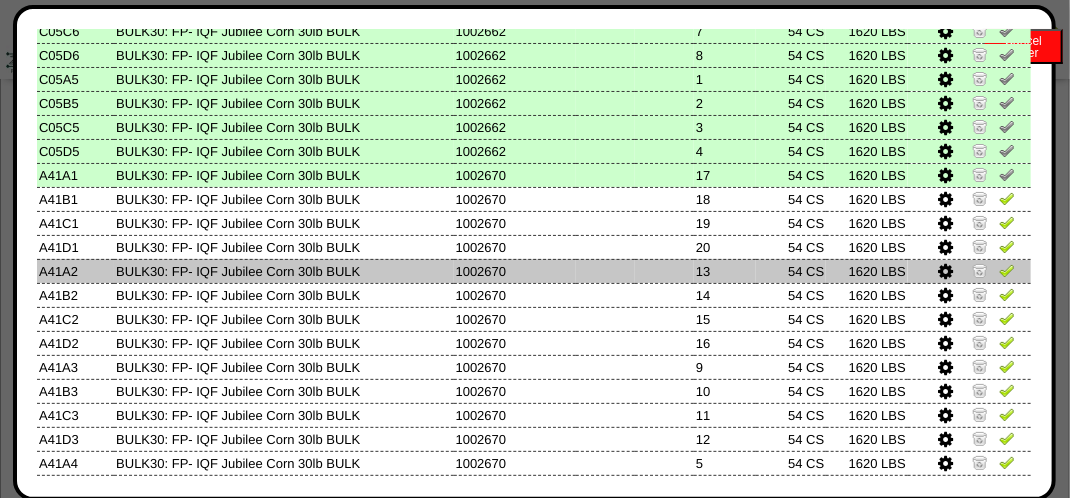 click at bounding box center (1007, 270) 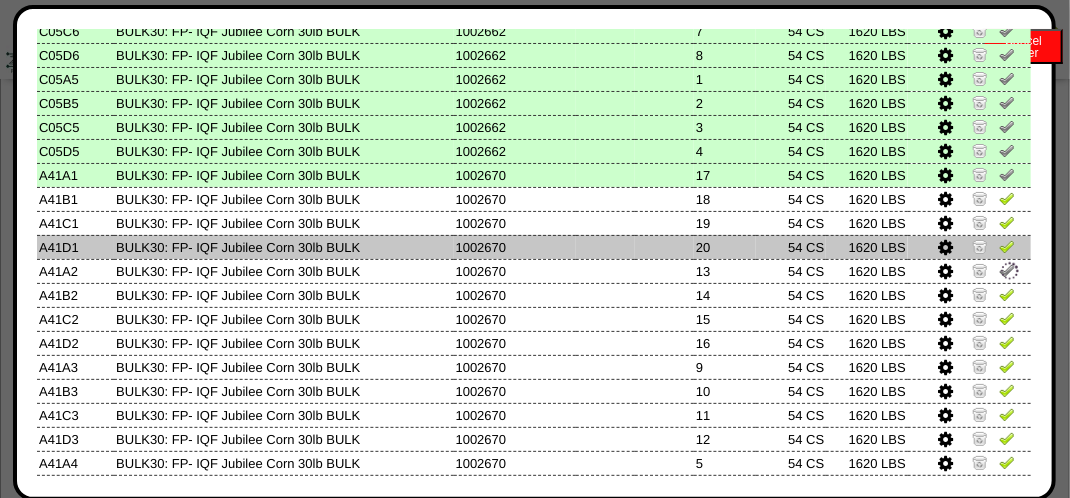 click at bounding box center (1007, 246) 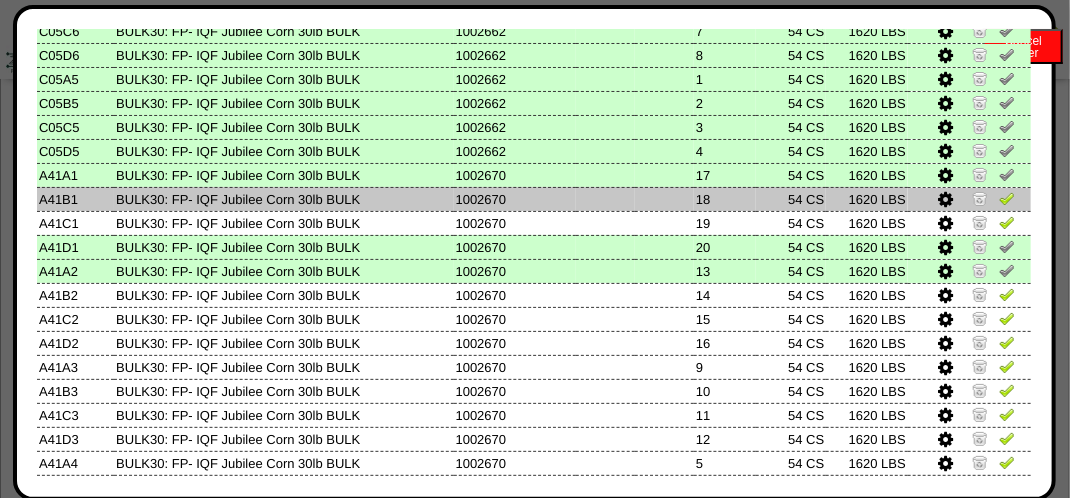 click at bounding box center [969, 199] 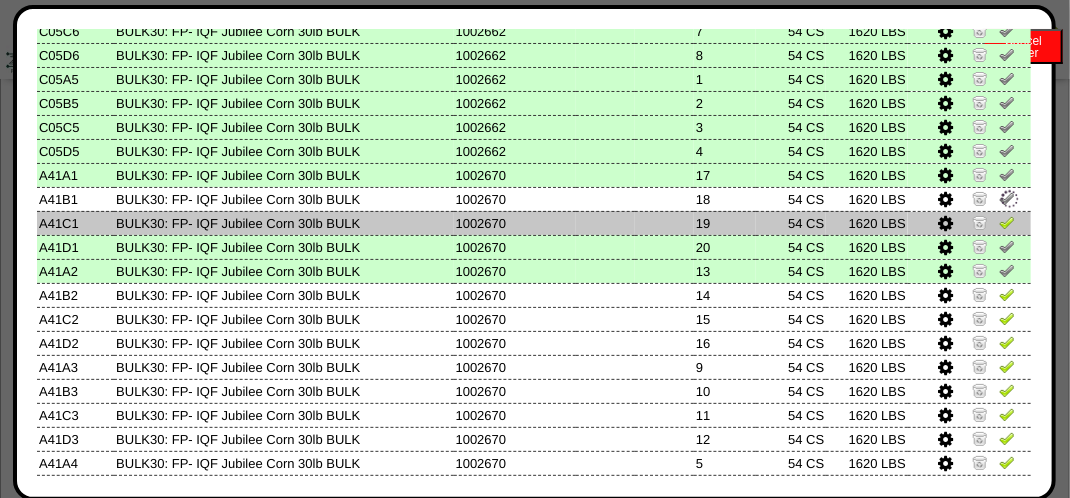 click at bounding box center [1007, 222] 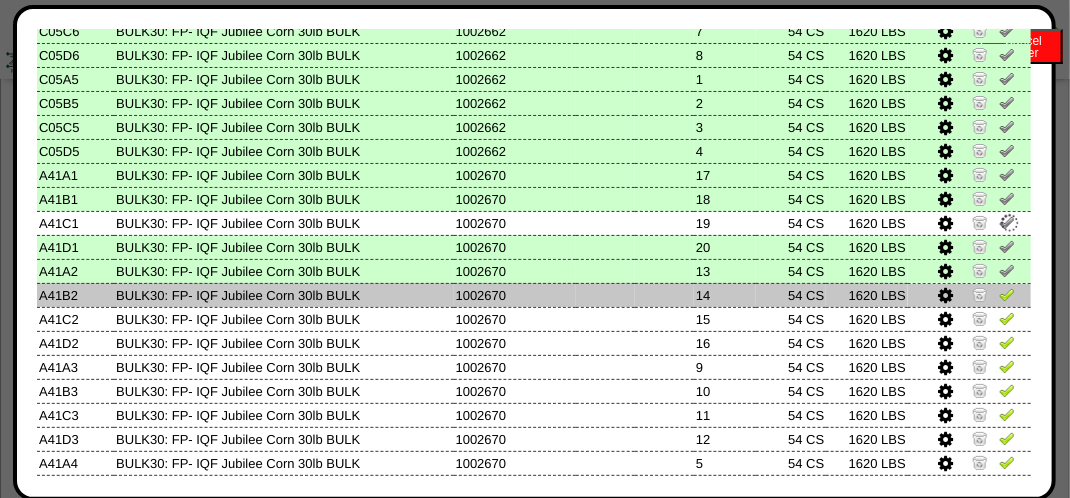 click at bounding box center [1007, 294] 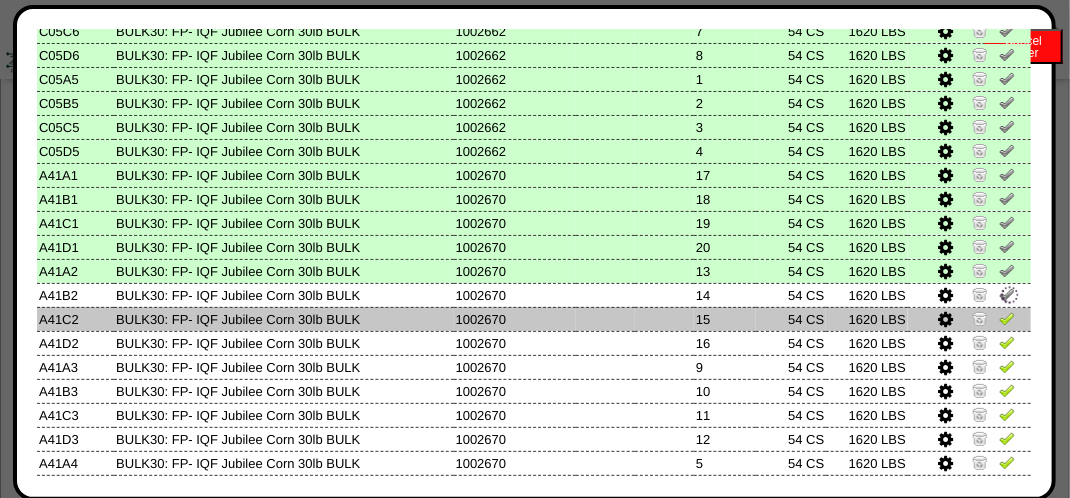 click on "Location
Product
Lot Number
LotID1
LotID2
Pal#
Picked1
Picked2
Manage
Add Line
B18D4
BULK30: FP- IQF Jubilee Corn 30lb BULK
1002662" at bounding box center [534, 287] 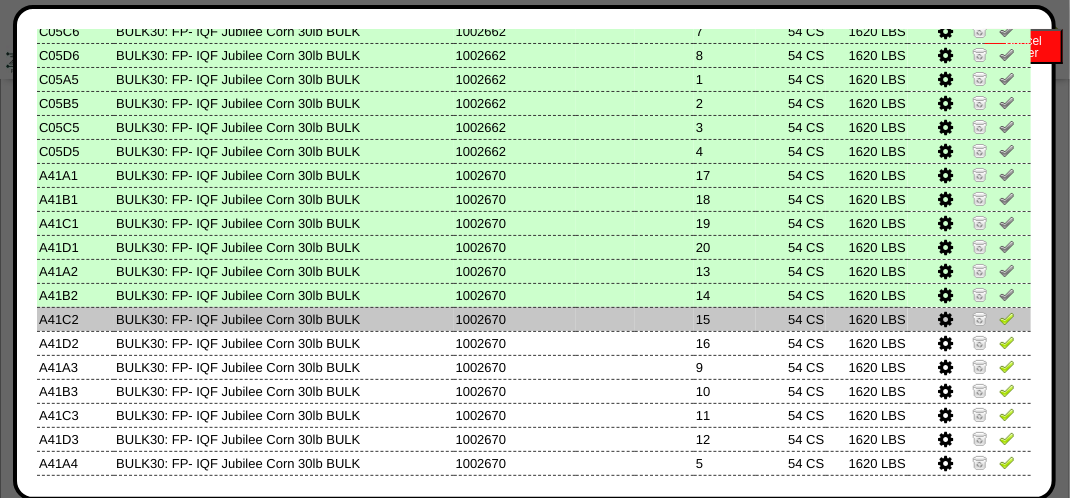 click at bounding box center (969, 319) 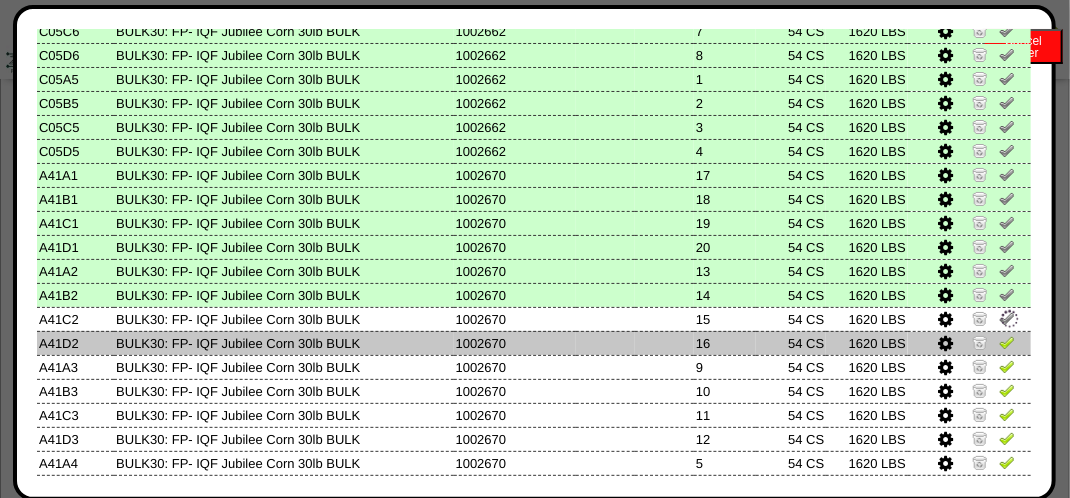 click at bounding box center [1007, 342] 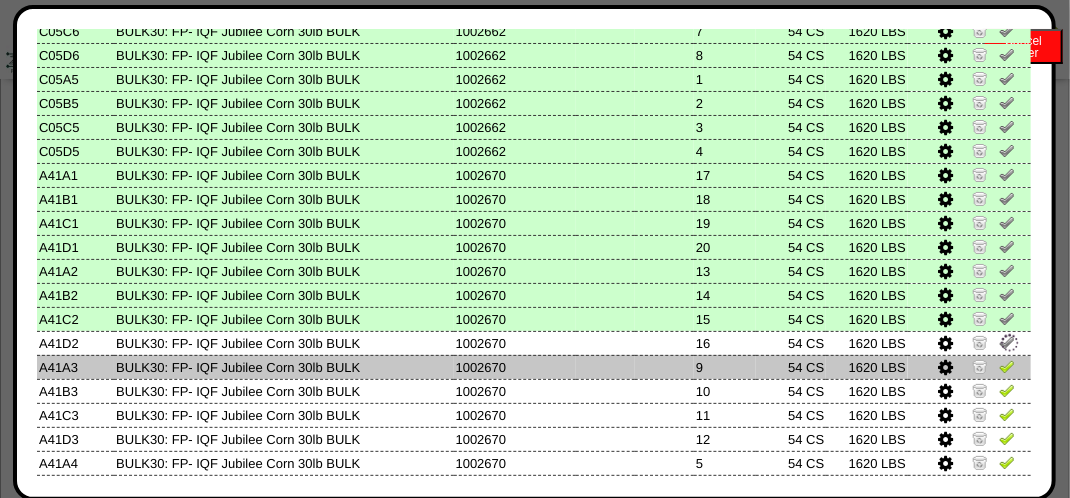 click at bounding box center (1007, 366) 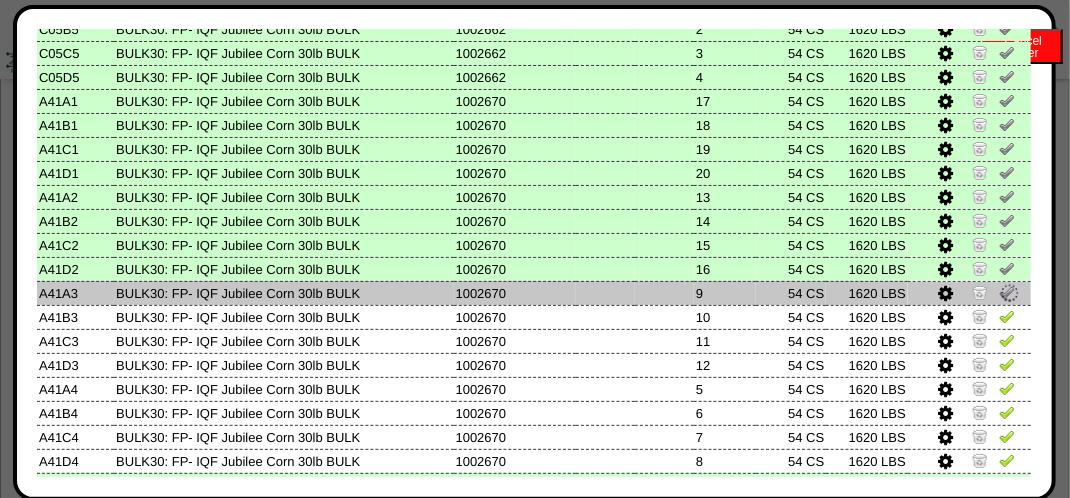 scroll, scrollTop: 400, scrollLeft: 0, axis: vertical 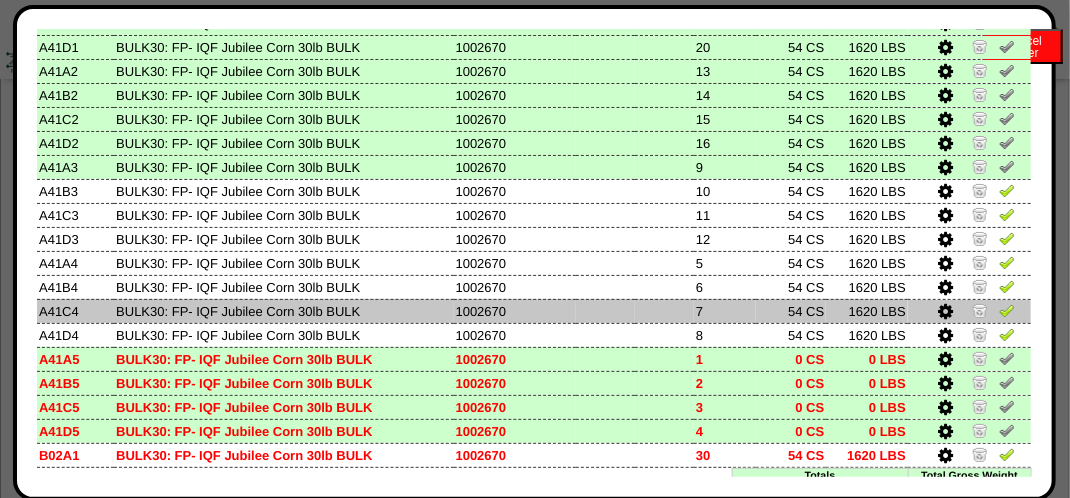 drag, startPoint x: 994, startPoint y: 324, endPoint x: 998, endPoint y: 300, distance: 24.33105 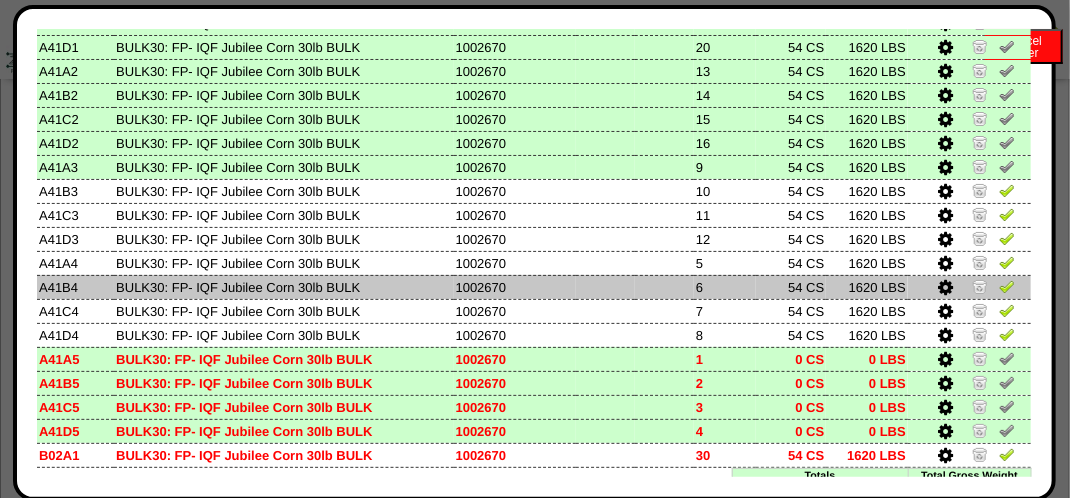 click at bounding box center (969, 287) 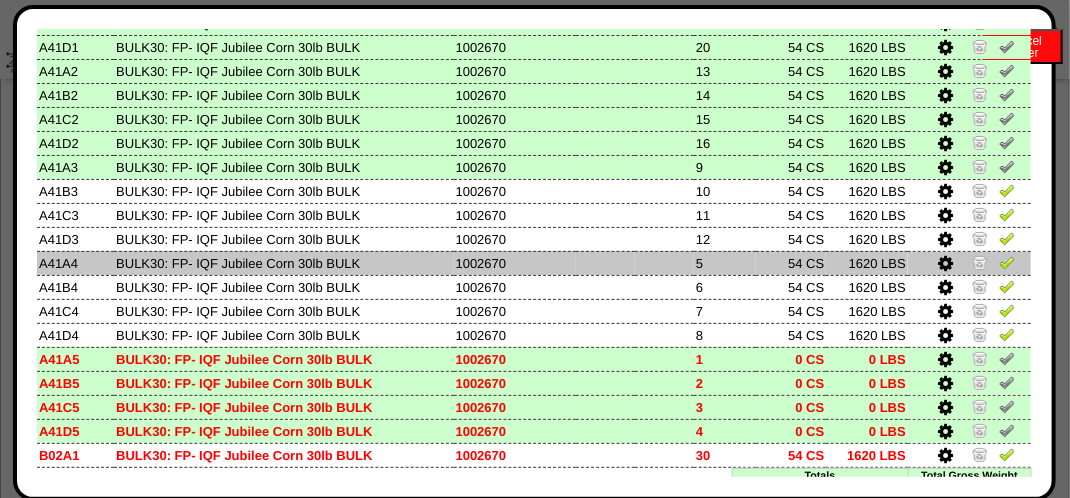 click at bounding box center [1007, 262] 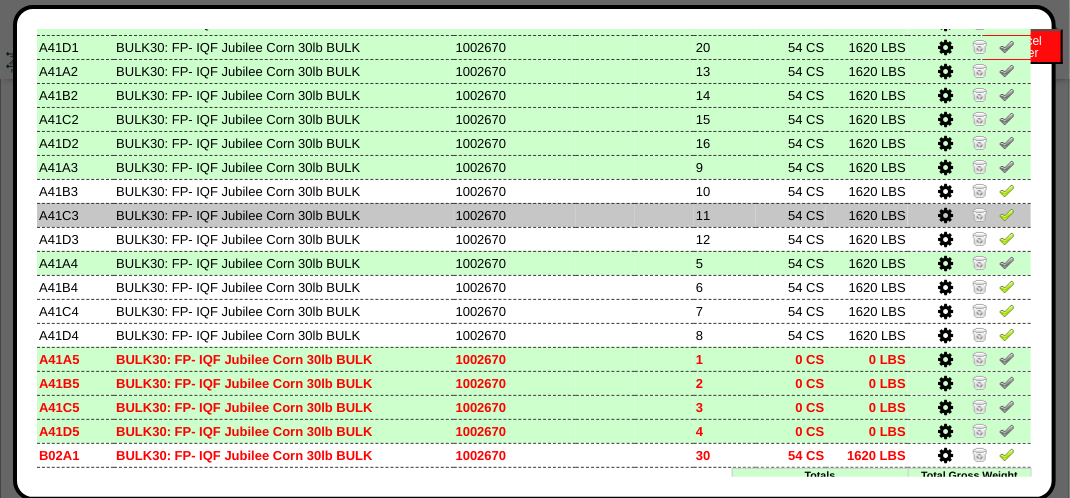 click at bounding box center [1007, 214] 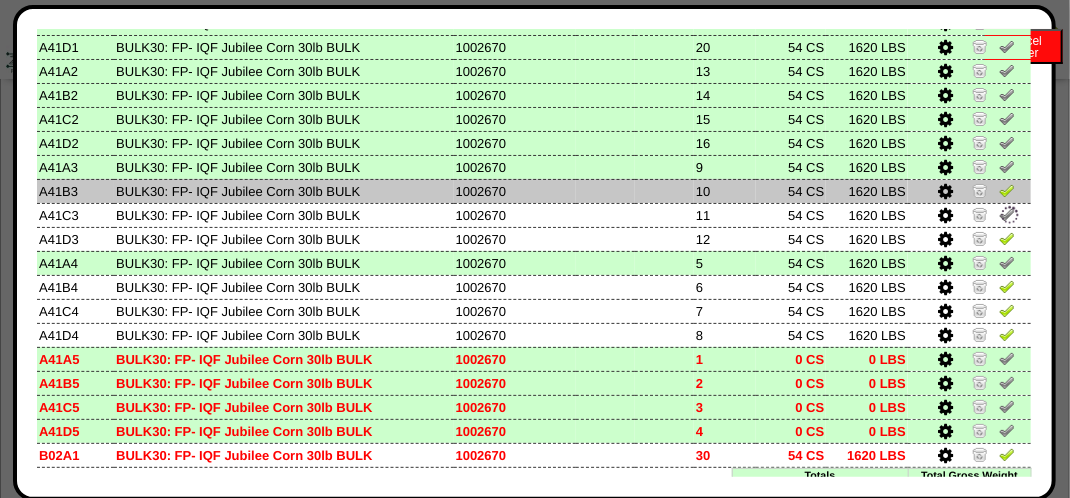 click at bounding box center (1007, 190) 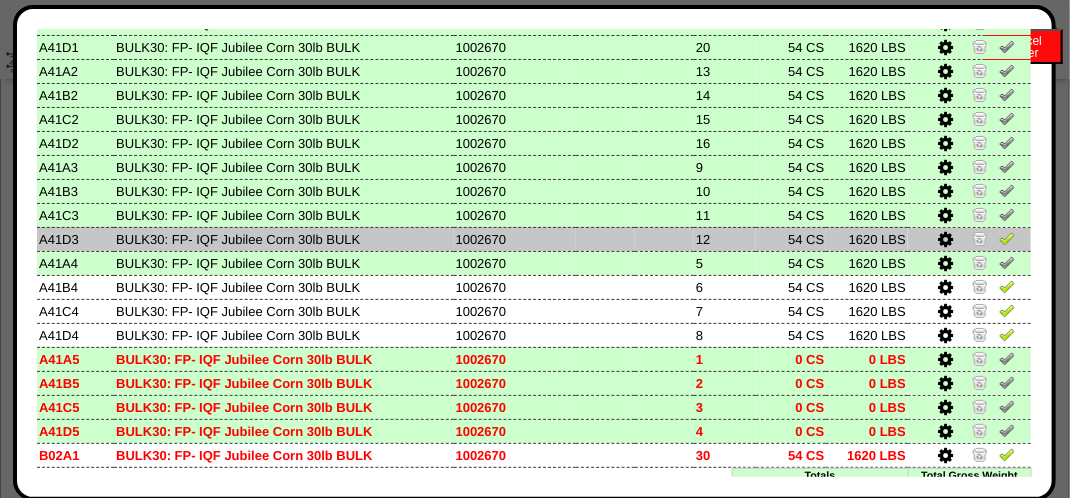 click at bounding box center [969, 239] 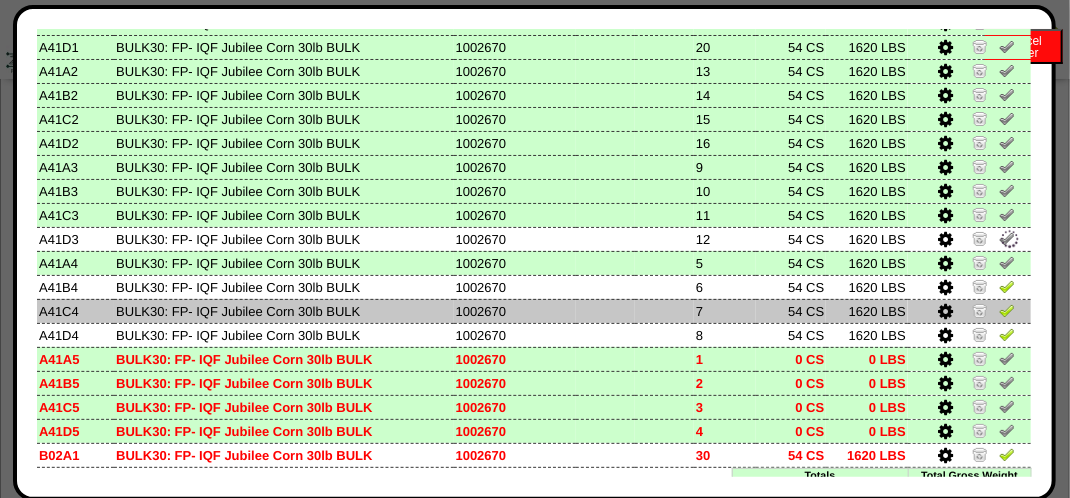 click at bounding box center (1007, 310) 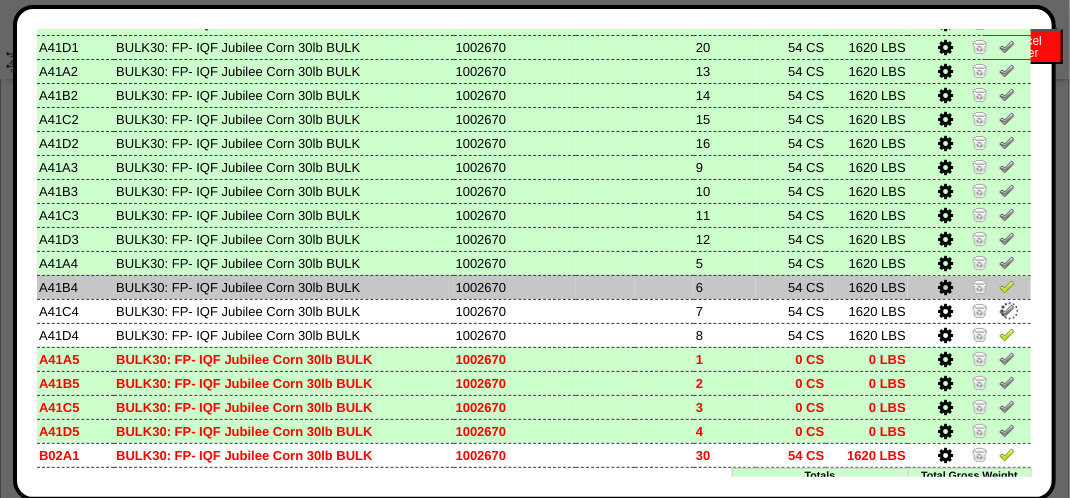 click at bounding box center (1007, 286) 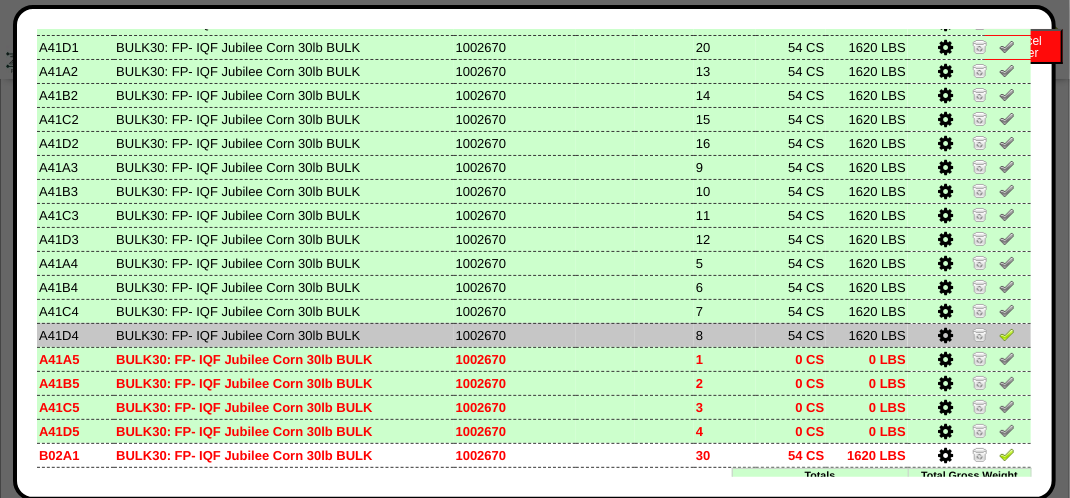 click at bounding box center (1007, 334) 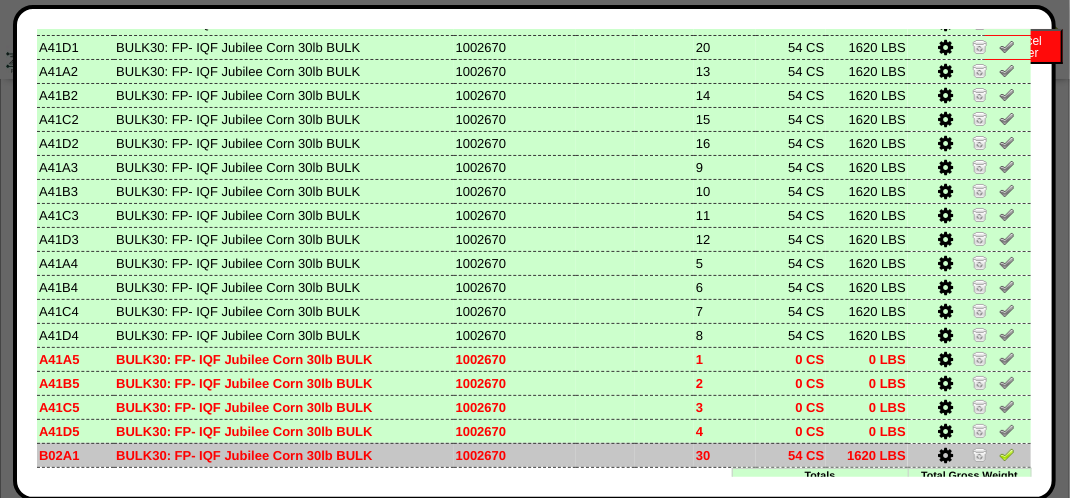click at bounding box center (1007, 454) 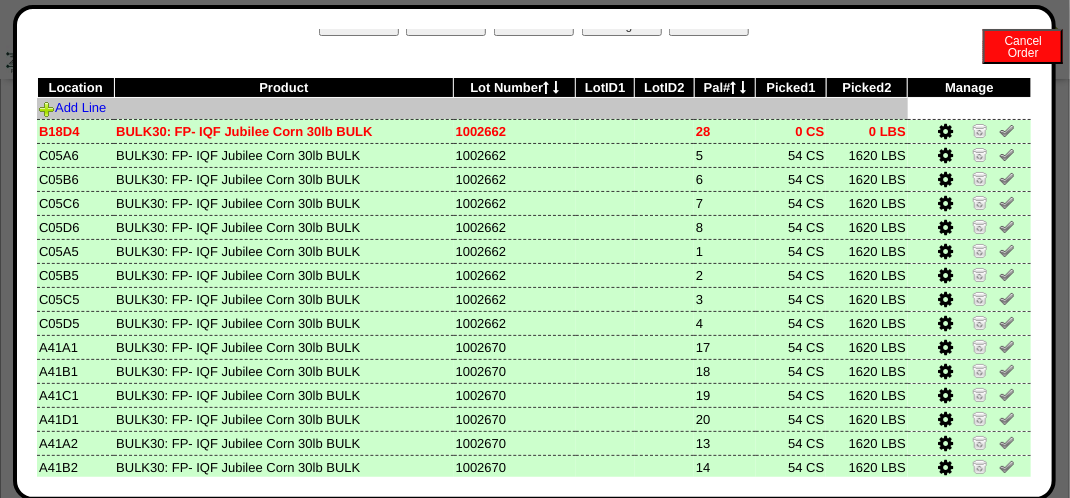 scroll, scrollTop: 0, scrollLeft: 0, axis: both 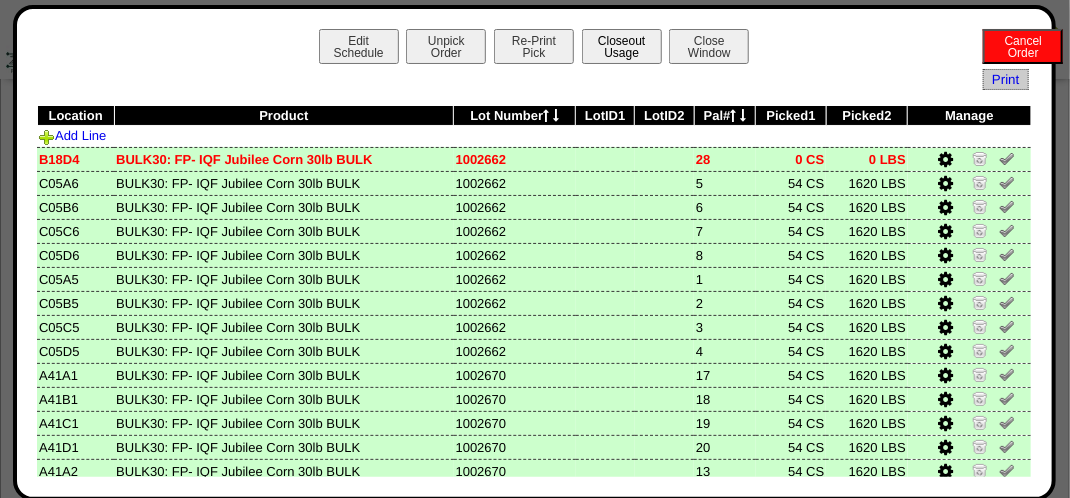 click on "Closeout Usage" at bounding box center [622, 46] 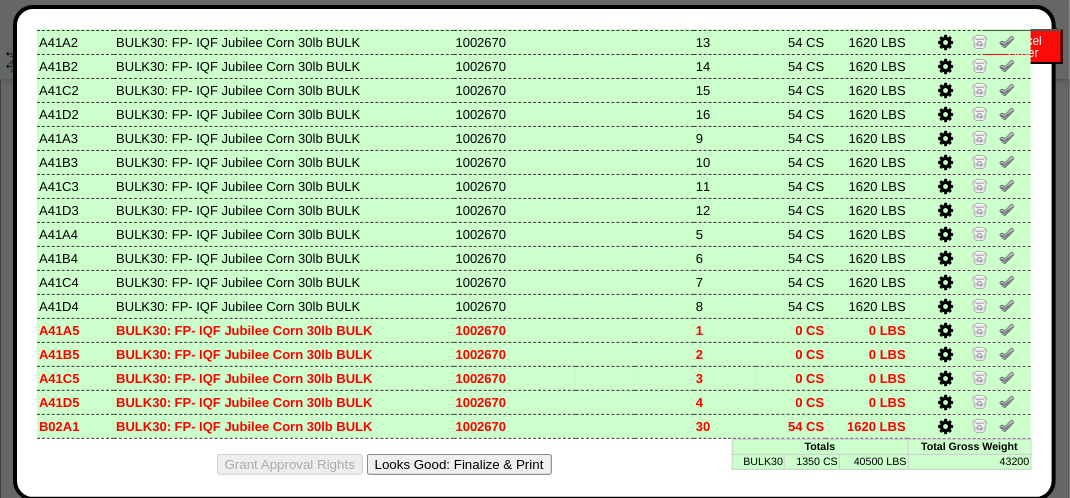 scroll, scrollTop: 445, scrollLeft: 0, axis: vertical 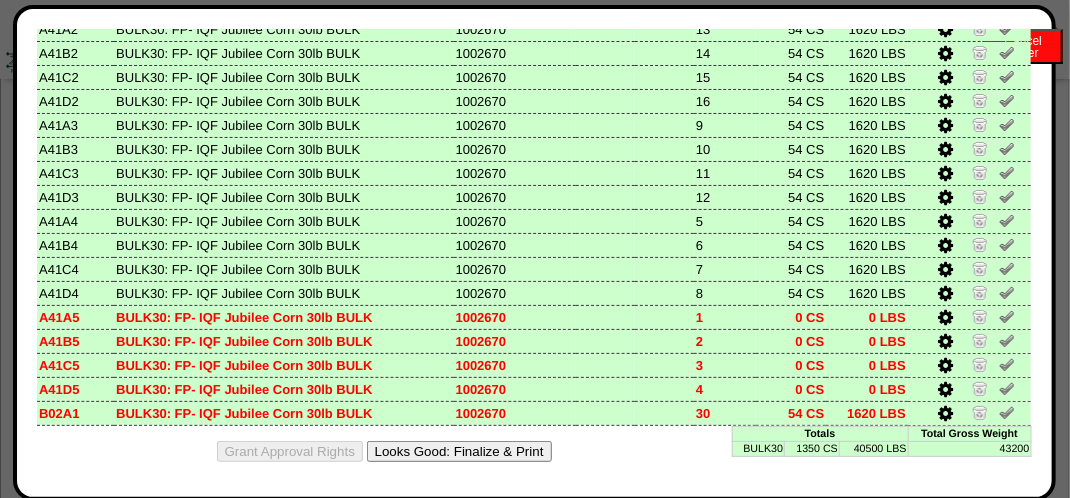 drag, startPoint x: 520, startPoint y: 451, endPoint x: 628, endPoint y: 182, distance: 289.87067 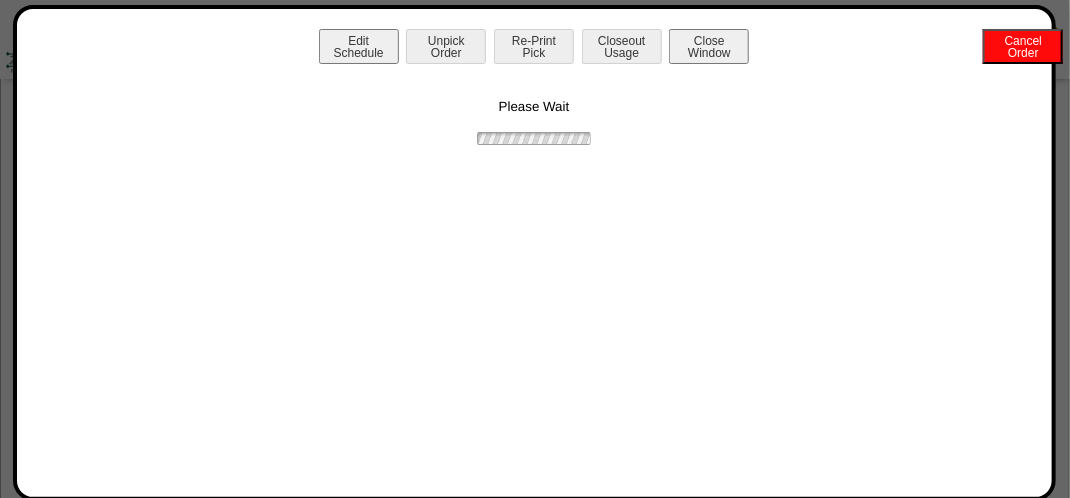 scroll, scrollTop: 0, scrollLeft: 0, axis: both 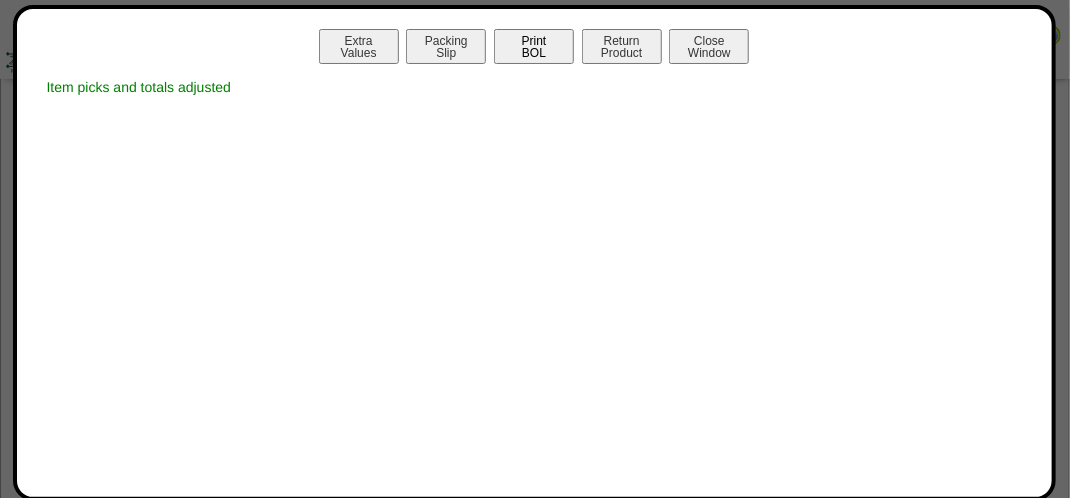 click on "Print BOL" at bounding box center (534, 46) 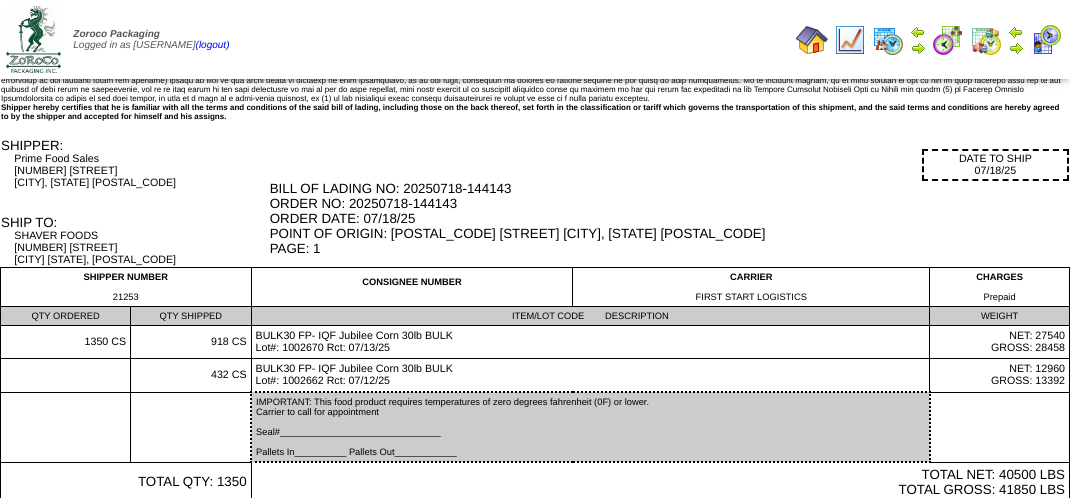 scroll, scrollTop: 0, scrollLeft: 0, axis: both 